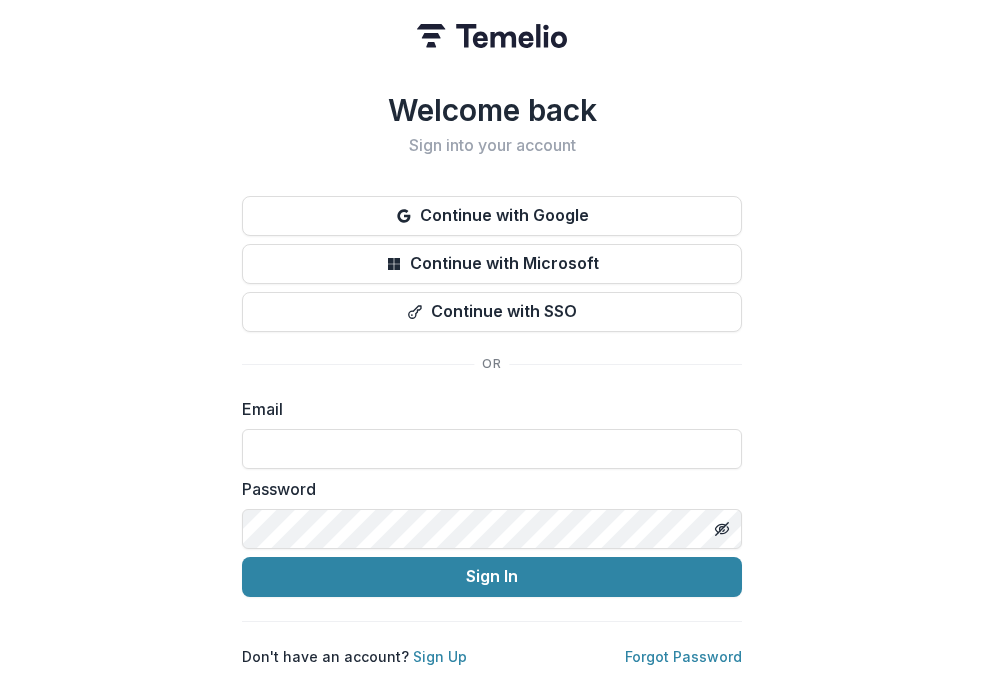 scroll, scrollTop: 0, scrollLeft: 0, axis: both 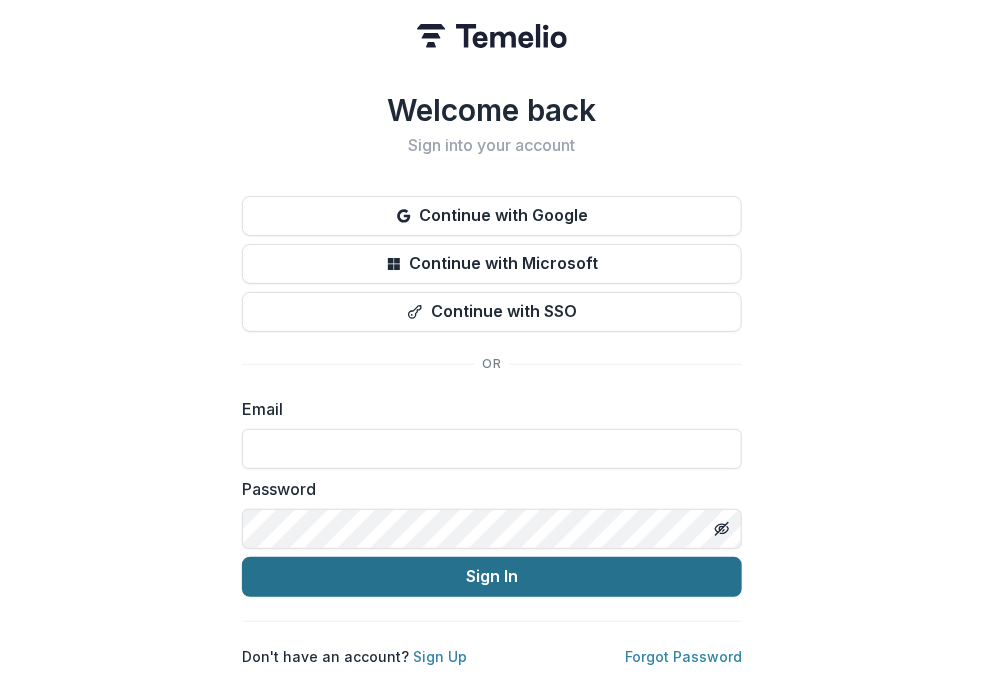 type on "**********" 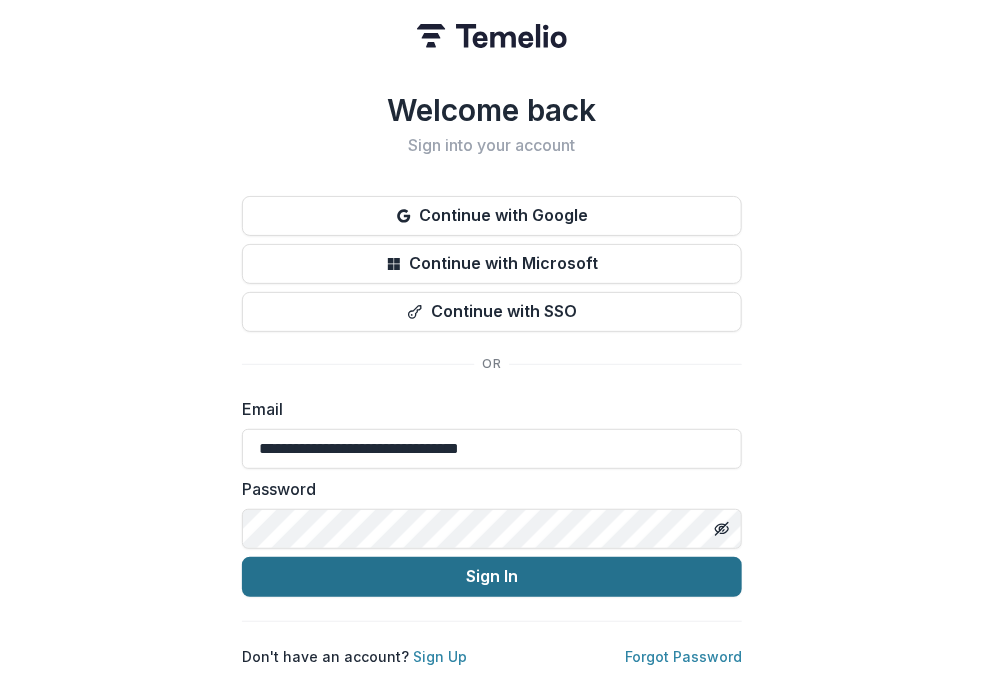 click on "Sign In" at bounding box center (492, 577) 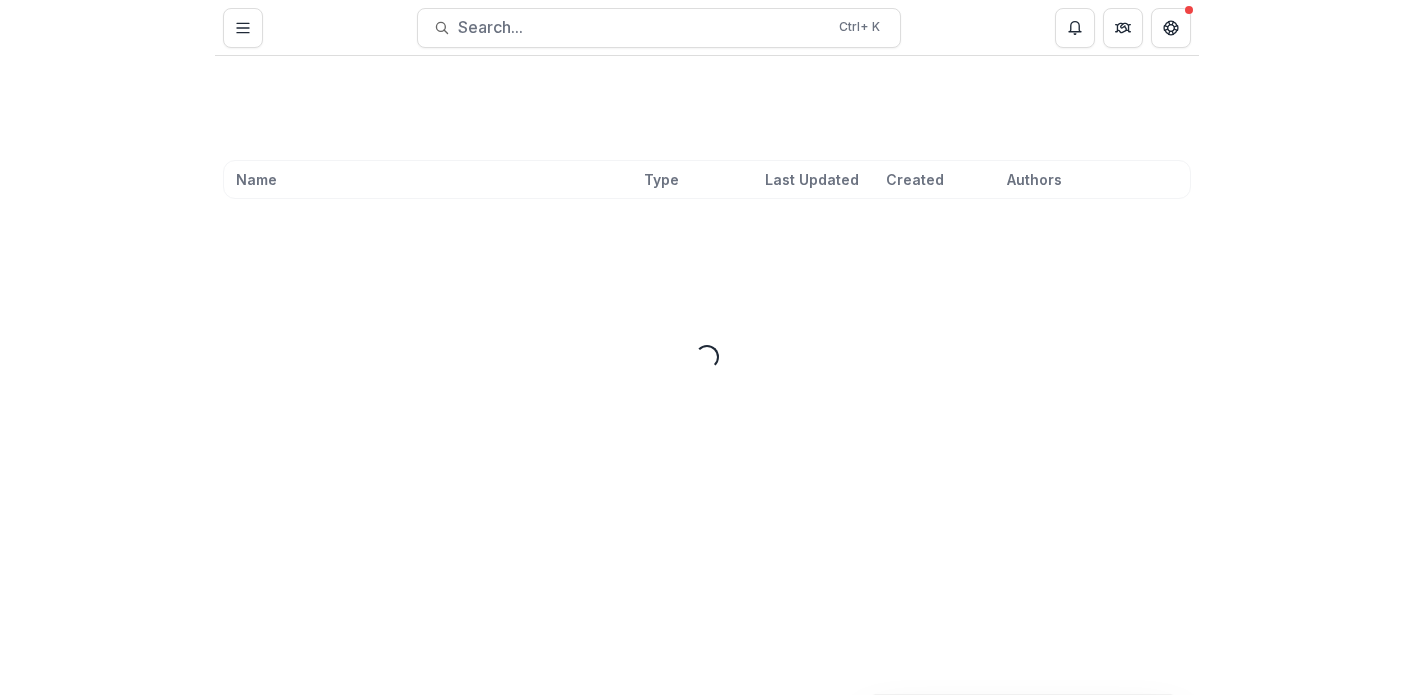 scroll, scrollTop: 0, scrollLeft: 0, axis: both 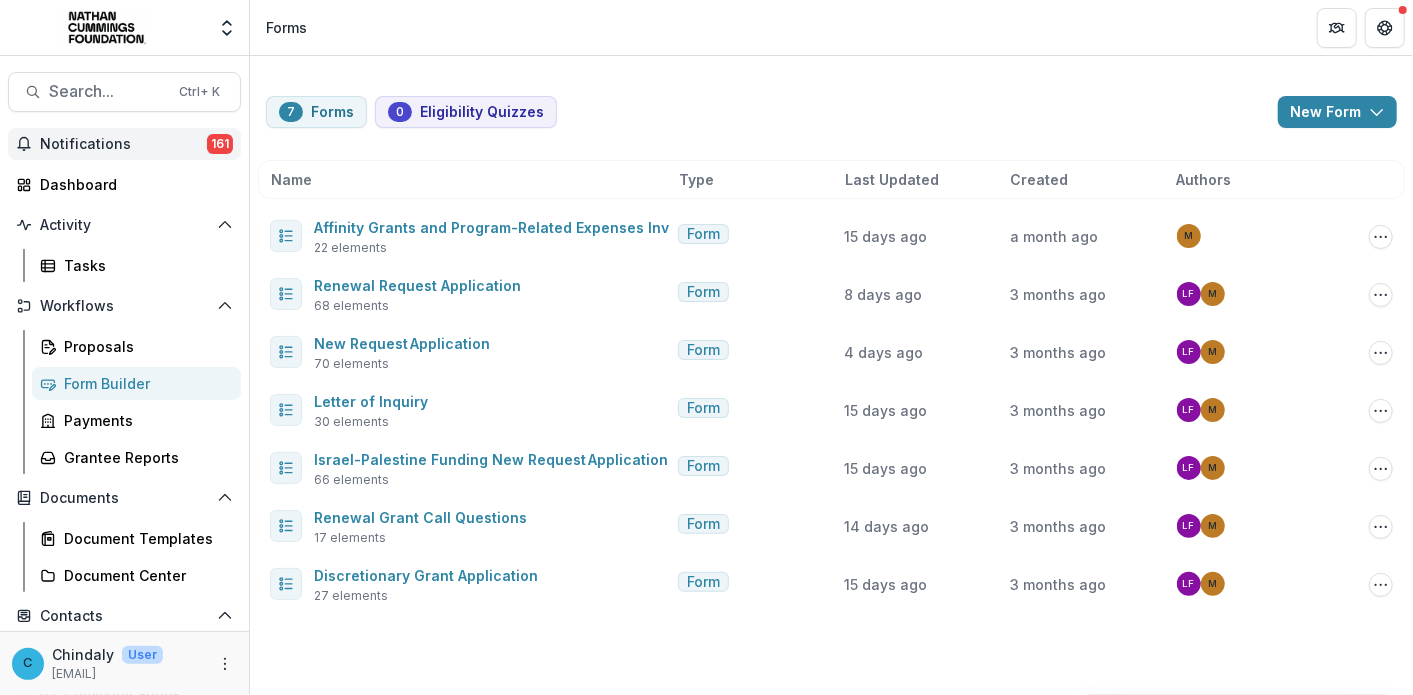click on "Notifications 161" at bounding box center [124, 144] 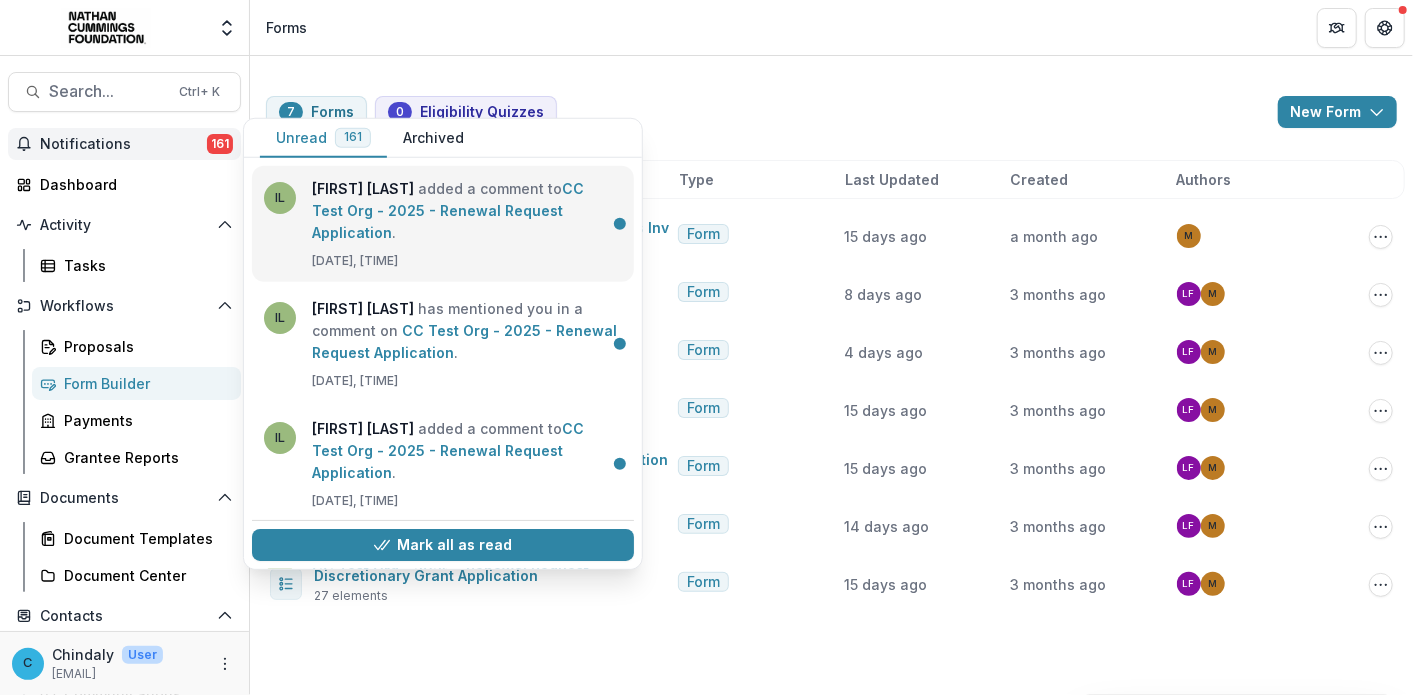 click on "CC Test Org - 2025 - Renewal Request Application" at bounding box center (448, 210) 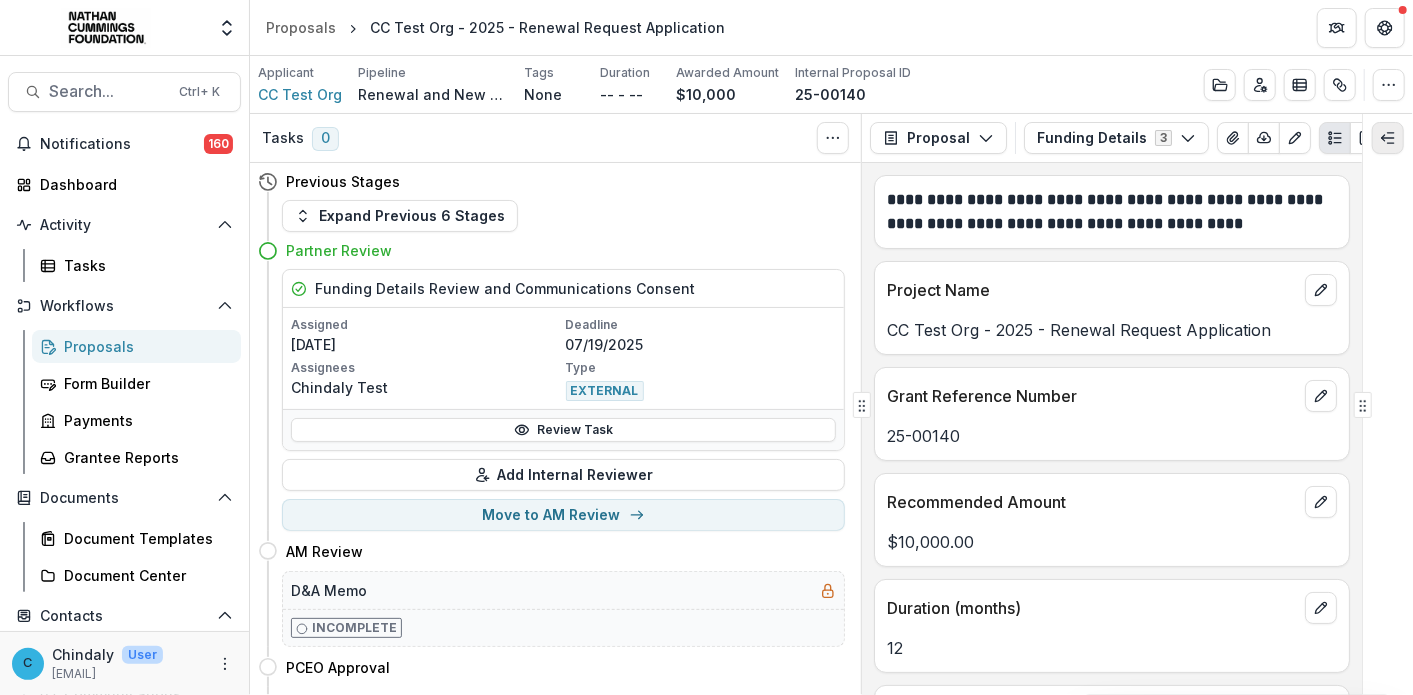 click 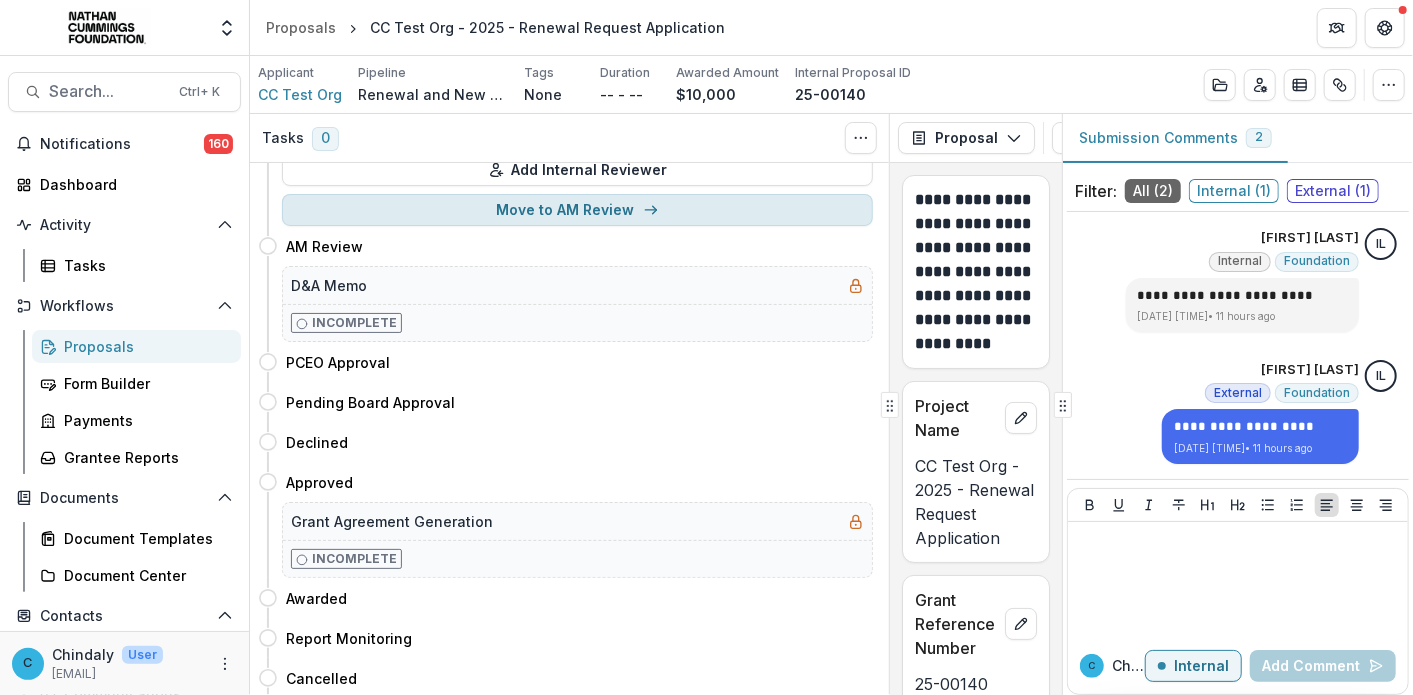 scroll, scrollTop: 342, scrollLeft: 0, axis: vertical 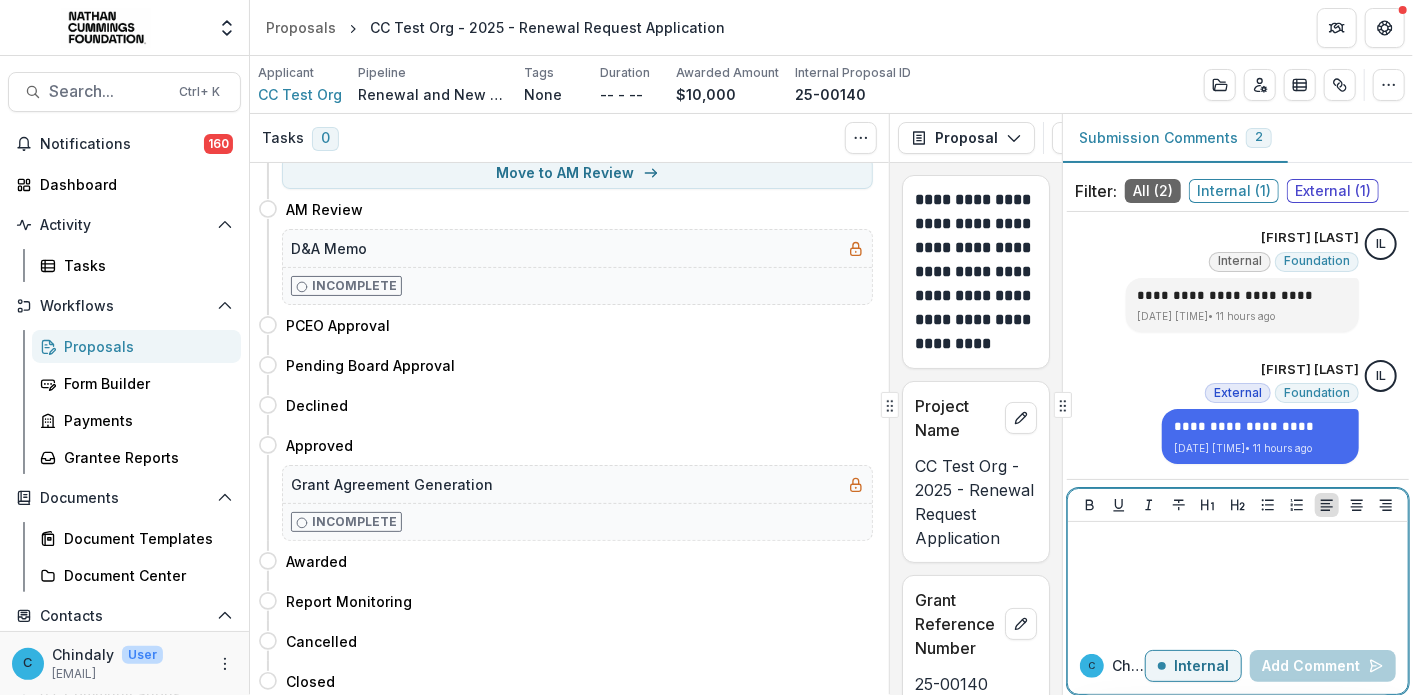 click at bounding box center [1238, 580] 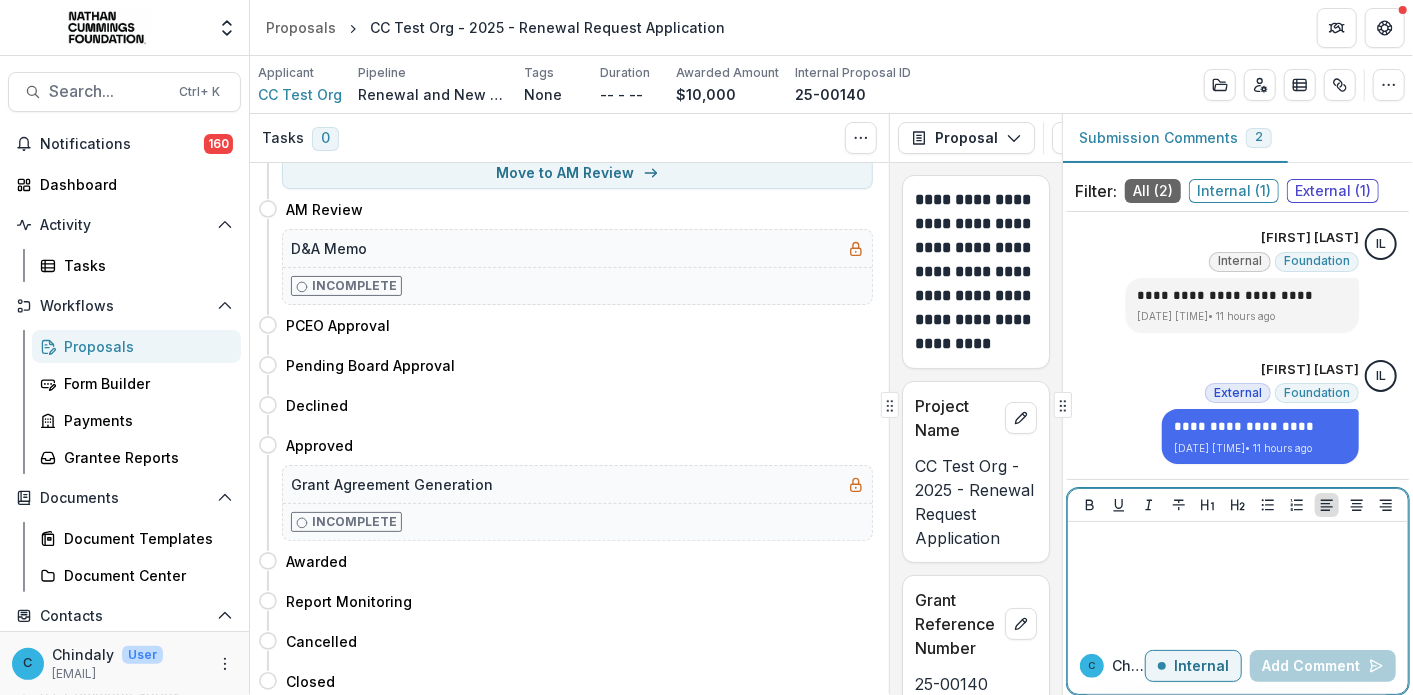 type 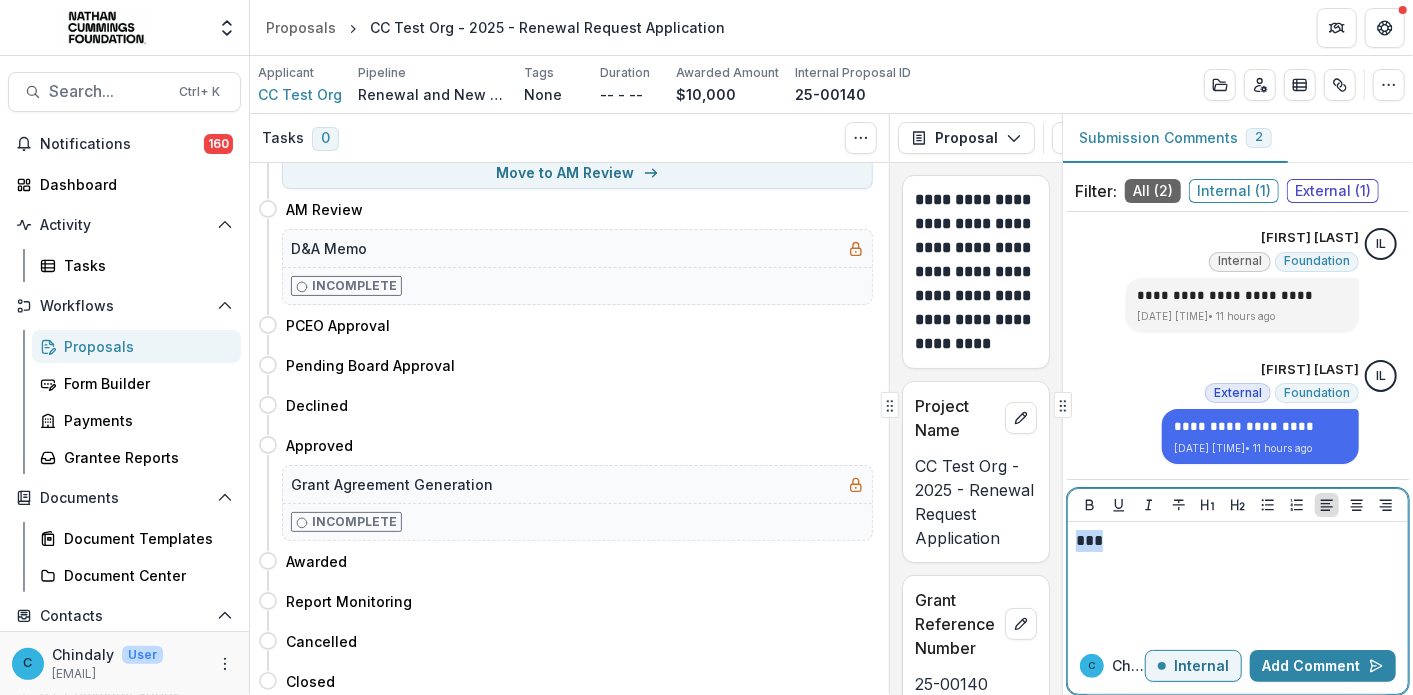 drag, startPoint x: 1133, startPoint y: 537, endPoint x: 1057, endPoint y: 543, distance: 76.23647 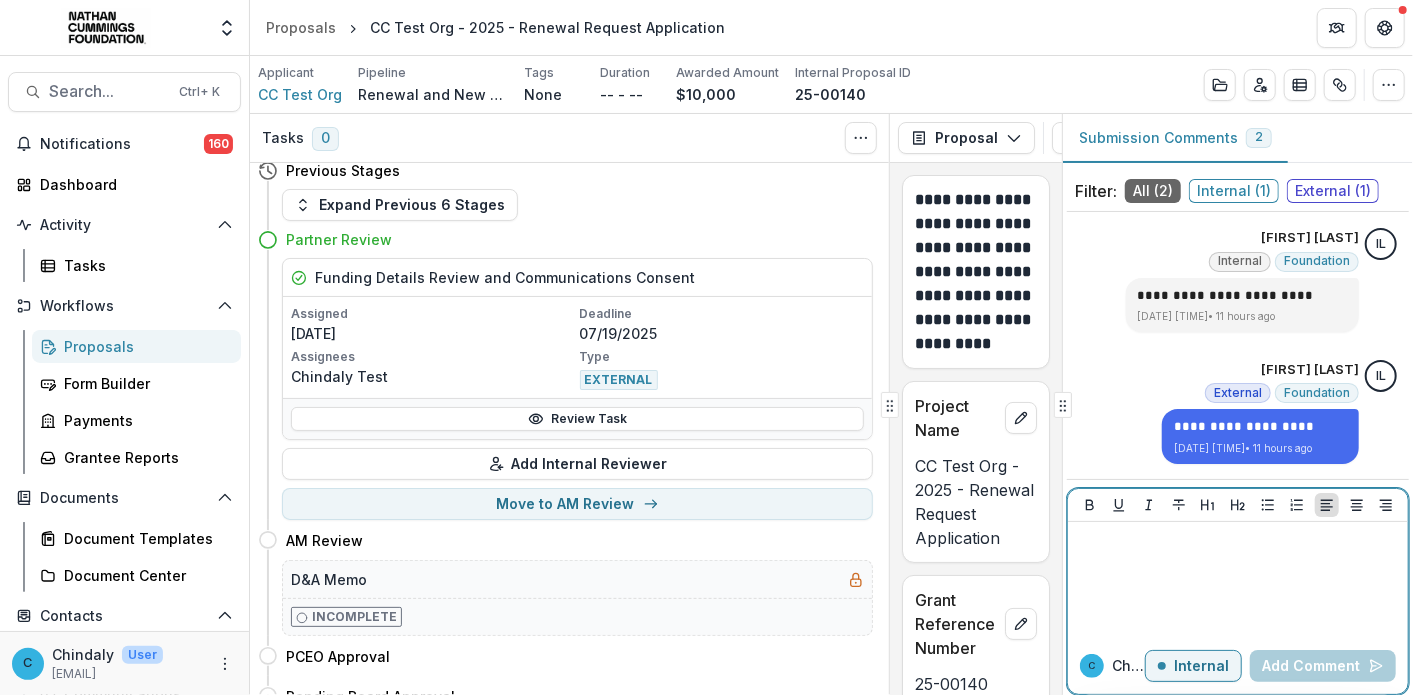 scroll, scrollTop: 10, scrollLeft: 0, axis: vertical 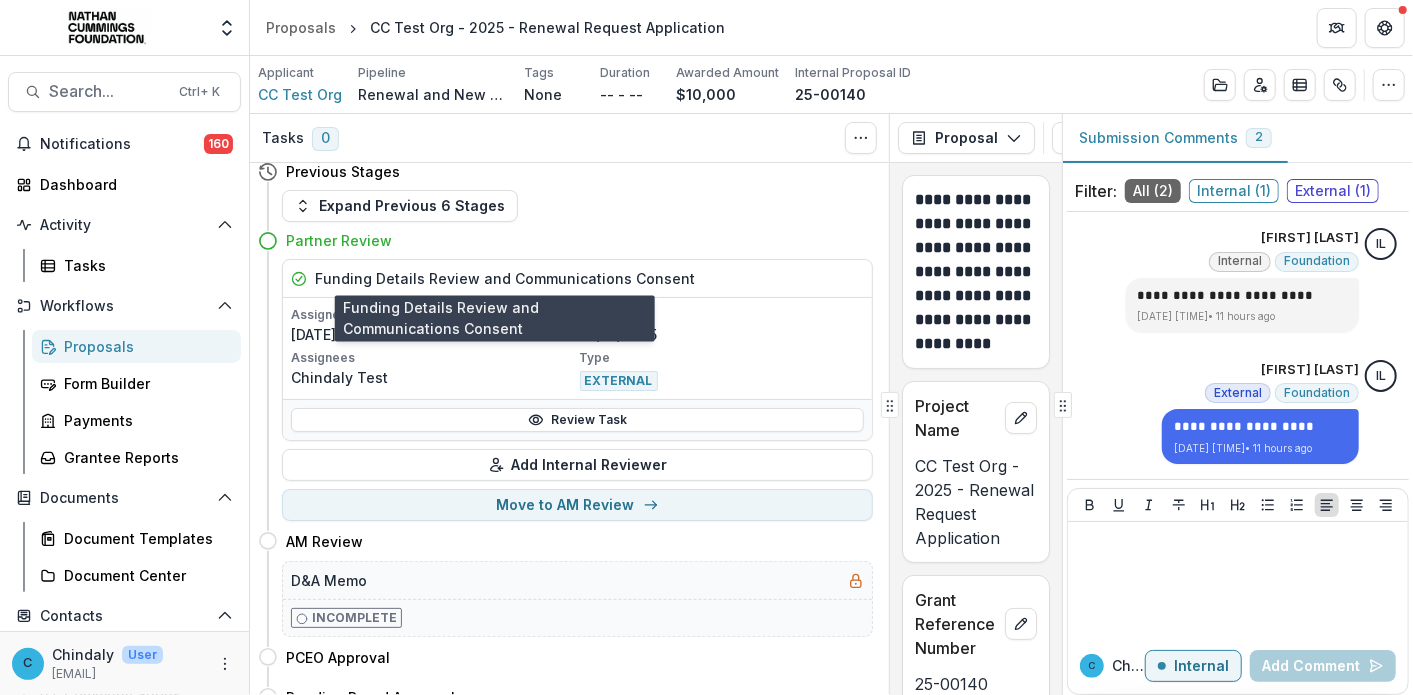 click on "Funding Details Review and Communications Consent" at bounding box center (505, 278) 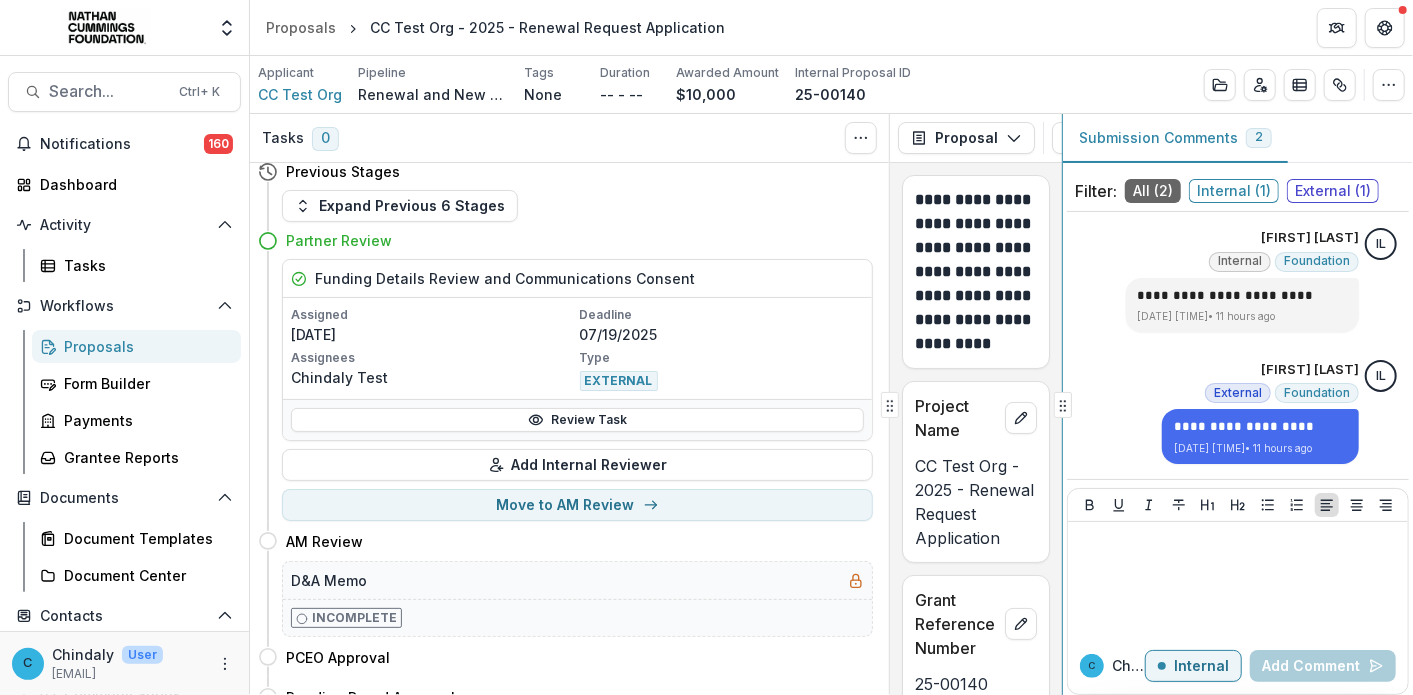 click on "**********" at bounding box center (831, 404) 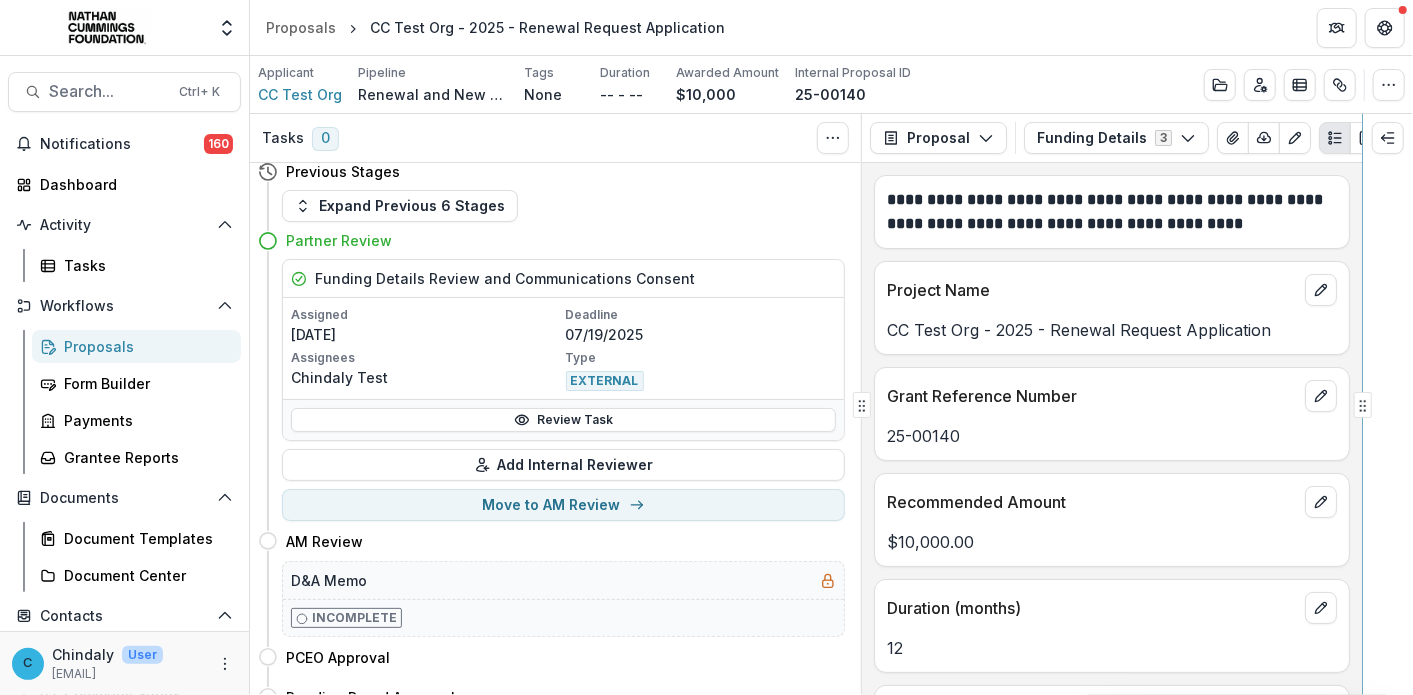 click on "Skip to content Aggregate Analysis Foundations Nathan Cummings Foundation Workflow Sandbox Nathan Cummings Data Sandbox Team Settings Admin Settings Proposals CC Test Org - 2025 - Renewal Request Application Search... Ctrl  + K Notifications 160 Dashboard Activity Tasks Workflows Proposals Form Builder Payments Grantee Reports Documents Document Templates Document Center Contacts Grantees Communications Data & Reporting Dashboard Data Report C [USER] [EMAIL] Applicant CC Test Org Pipeline Renewal and New Grants Pipeline Tags None All tags Duration --   -   -- Awarded Amount $10,000 Internal Proposal ID [ID] Edit Details Change History Key Milestones Change Pipeline Archive Delete Proposal Tasks 0 Show Cancelled Tasks Previous Stages Expand Previous 6 Stages Partner Review Funding Details Review and Communications Consent Assigned [DATE] Deadline [DATE] Assignees [USER] Test Type EXTERNAL Review Task Add Internal Reviewer Move to AM Review AM Review Move here 3 12" at bounding box center (706, 347) 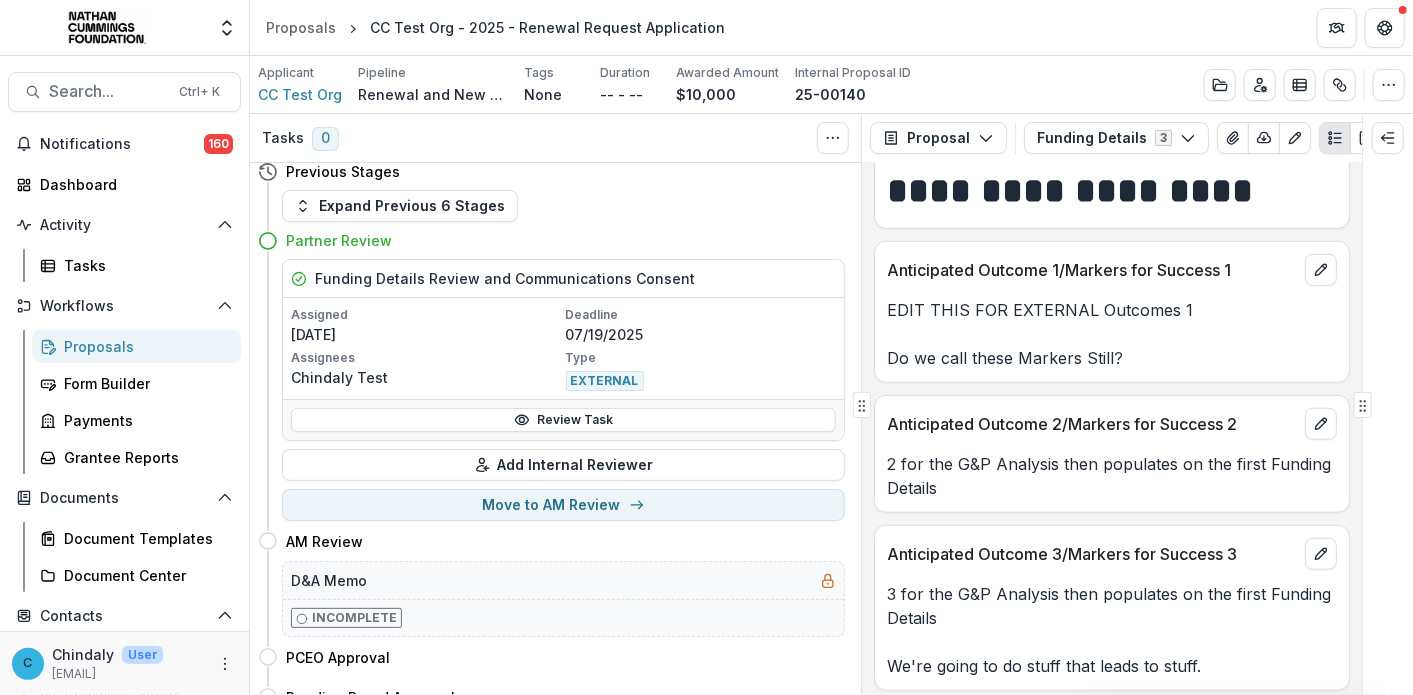 scroll, scrollTop: 724, scrollLeft: 0, axis: vertical 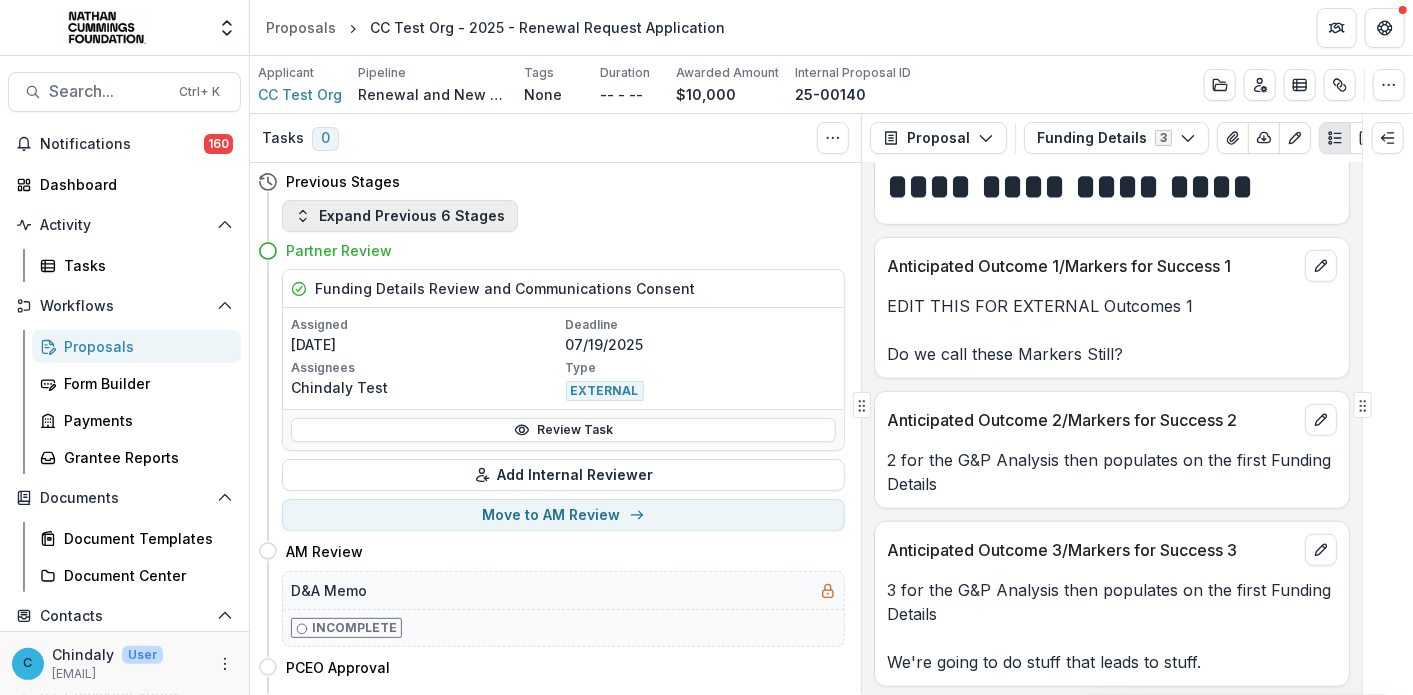 click on "Expand Previous 6 Stages" at bounding box center [400, 216] 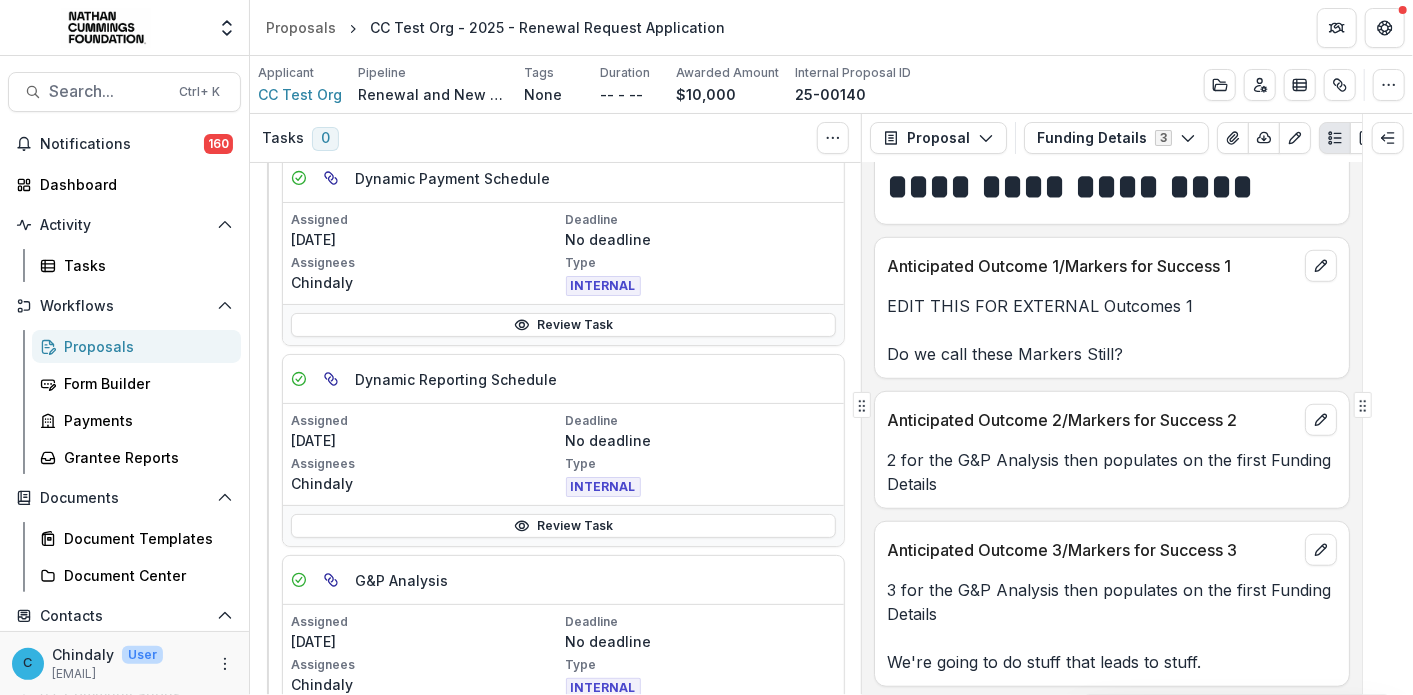 scroll, scrollTop: 441, scrollLeft: 0, axis: vertical 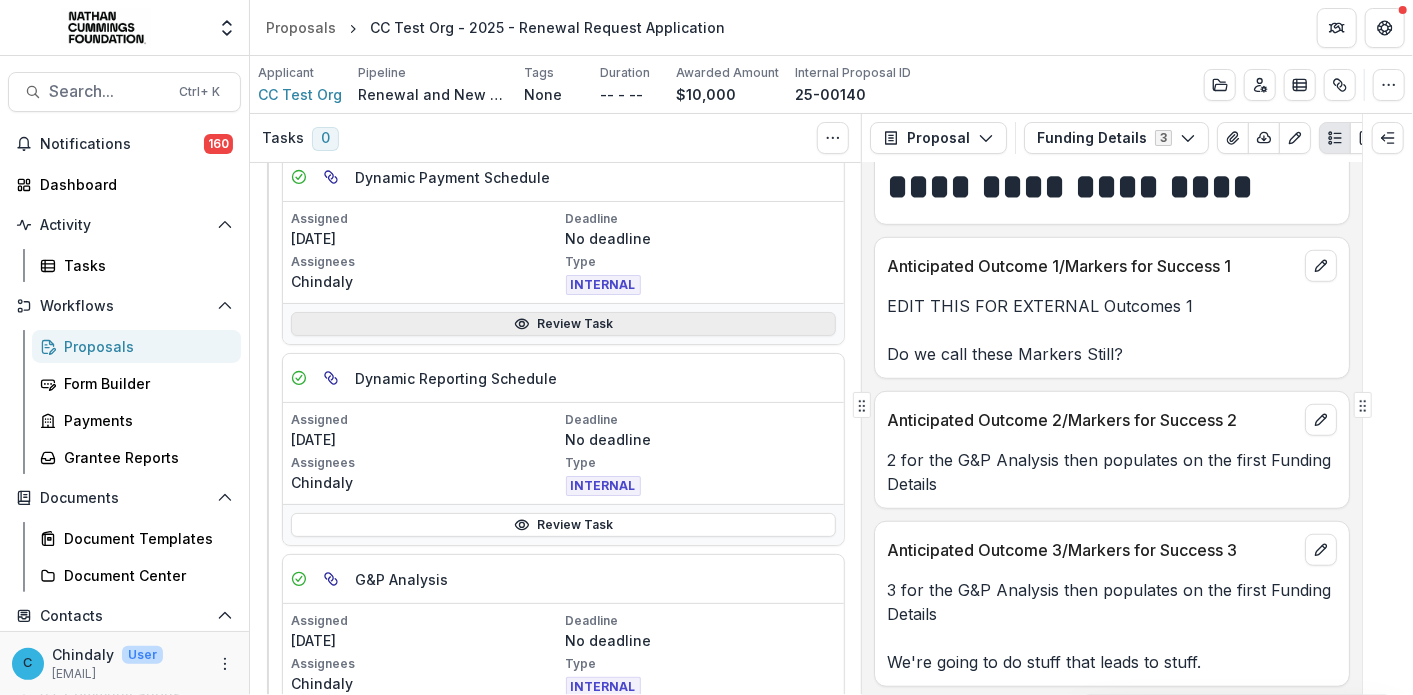 click on "Review Task" at bounding box center (563, 324) 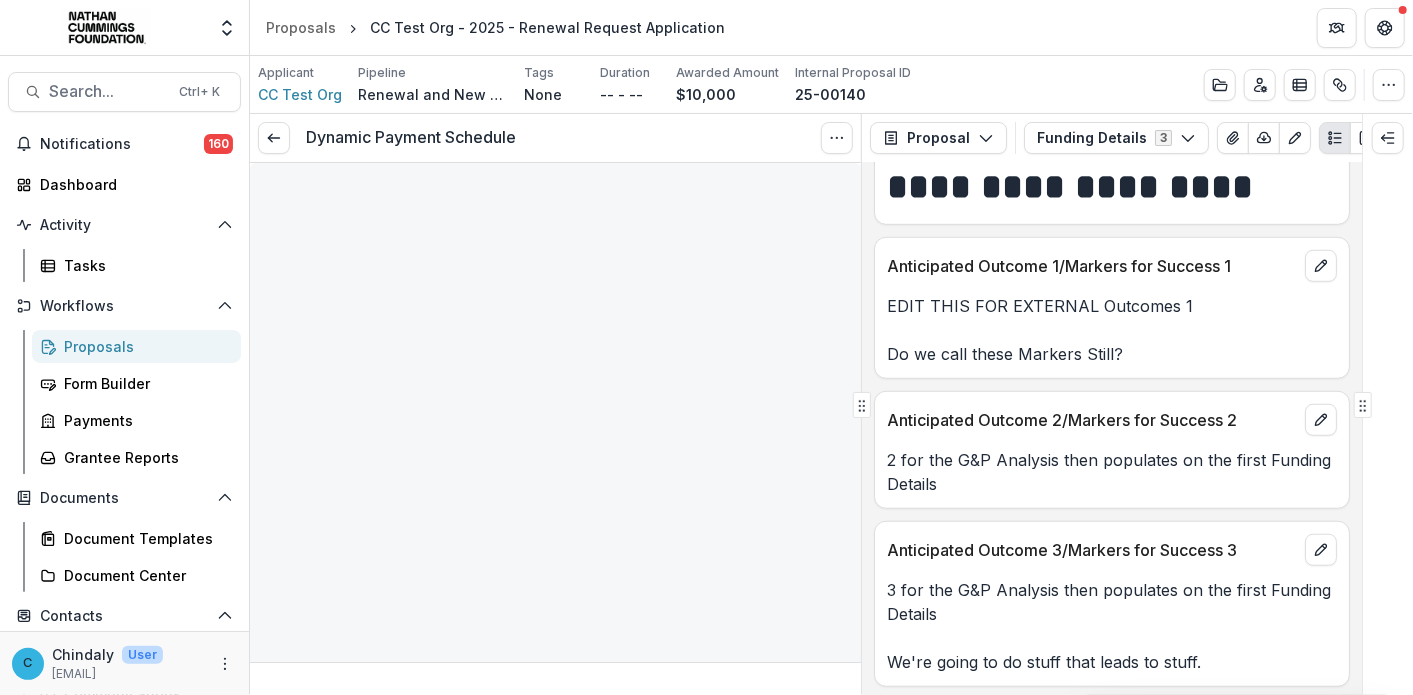 type on "*******" 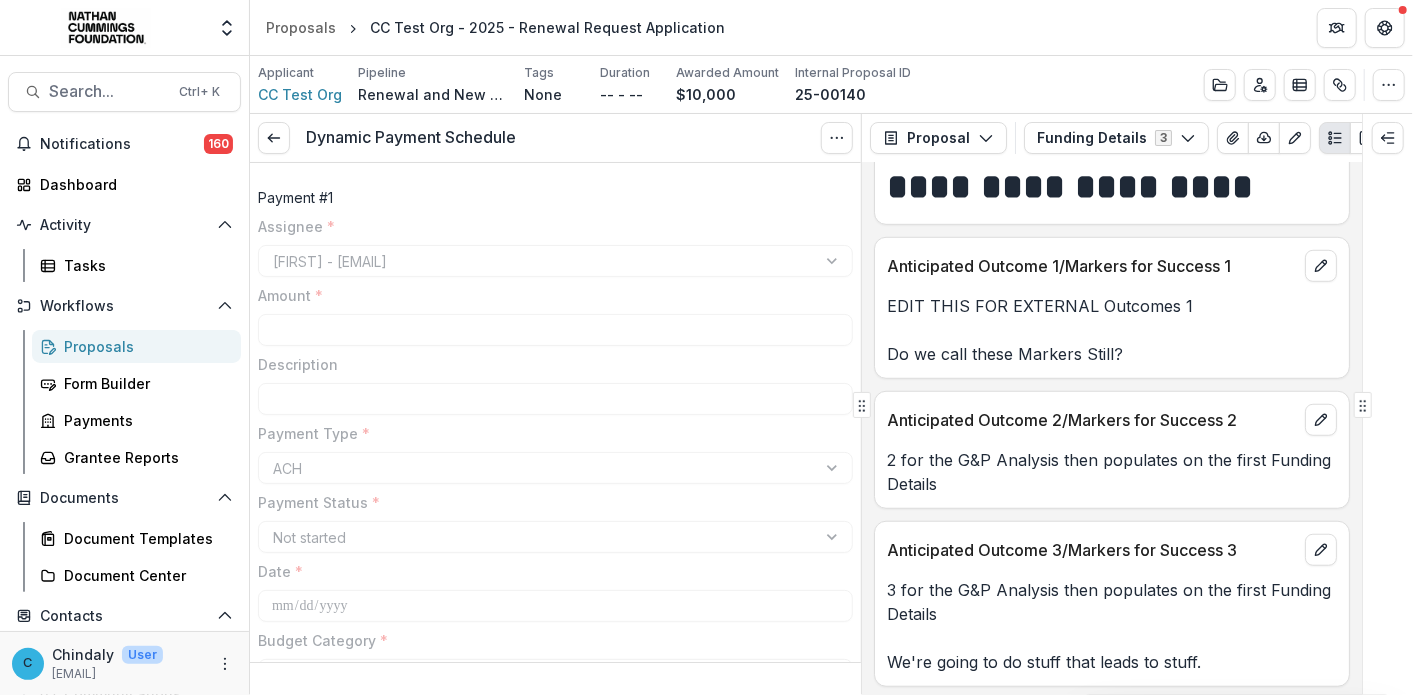 type on "*******" 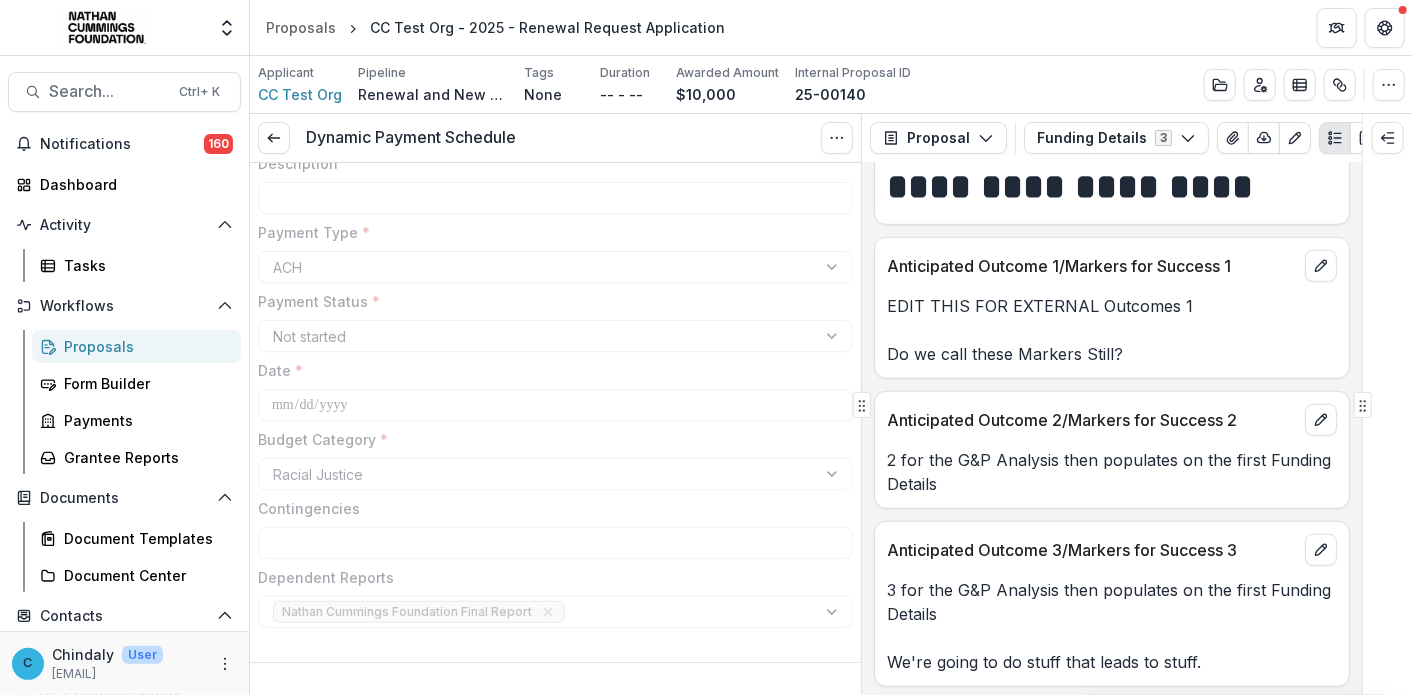 scroll, scrollTop: 221, scrollLeft: 0, axis: vertical 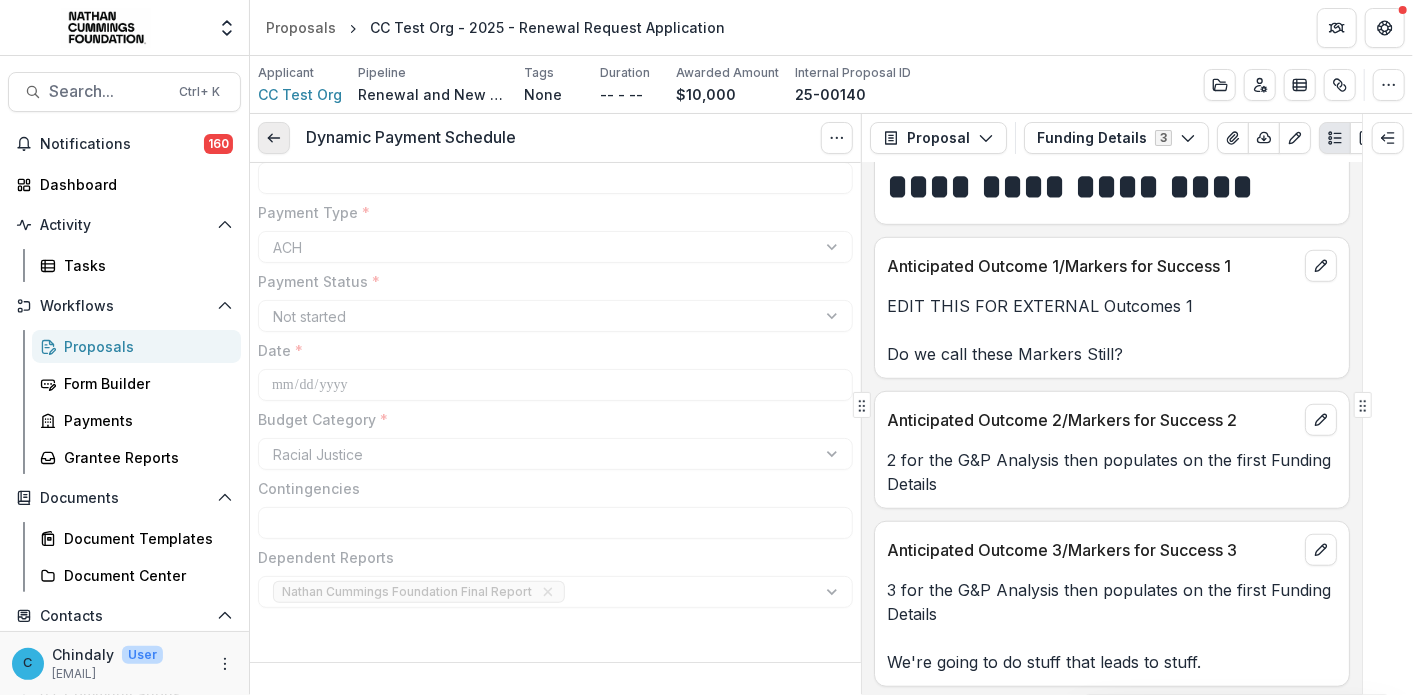 click at bounding box center (274, 138) 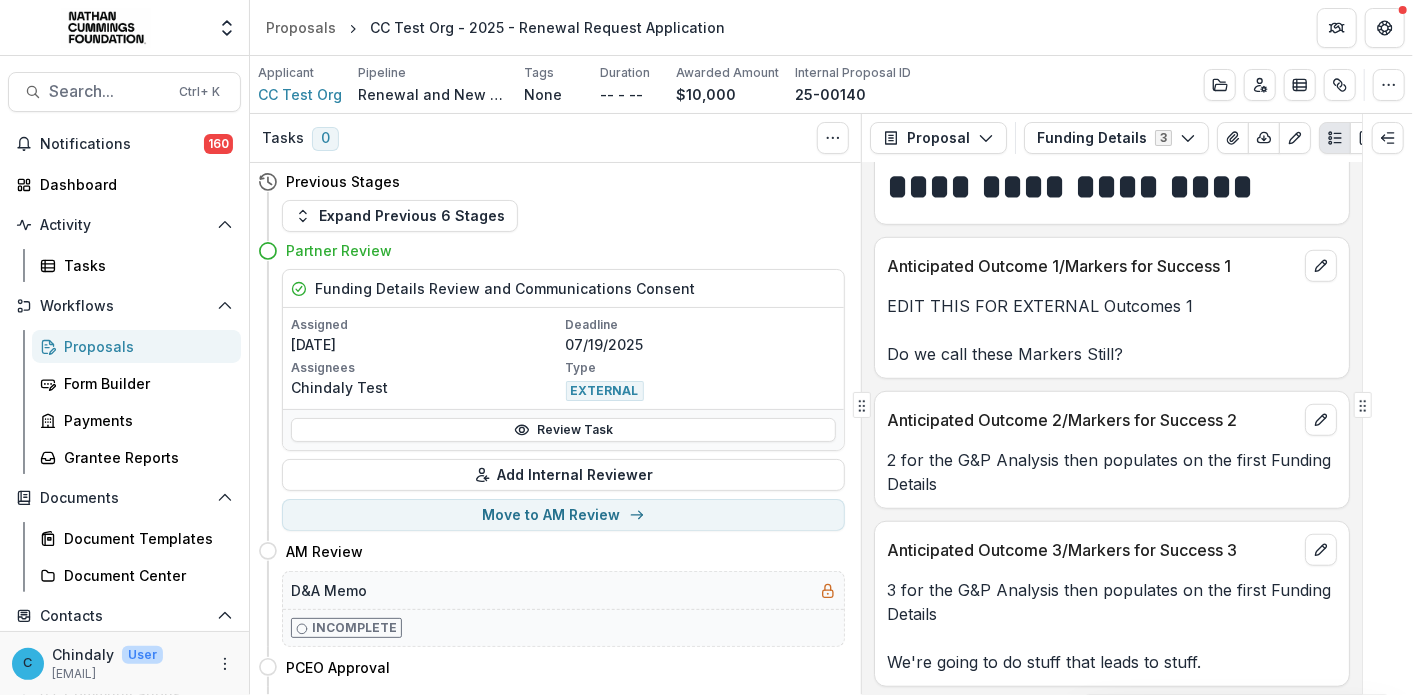 scroll, scrollTop: 0, scrollLeft: 0, axis: both 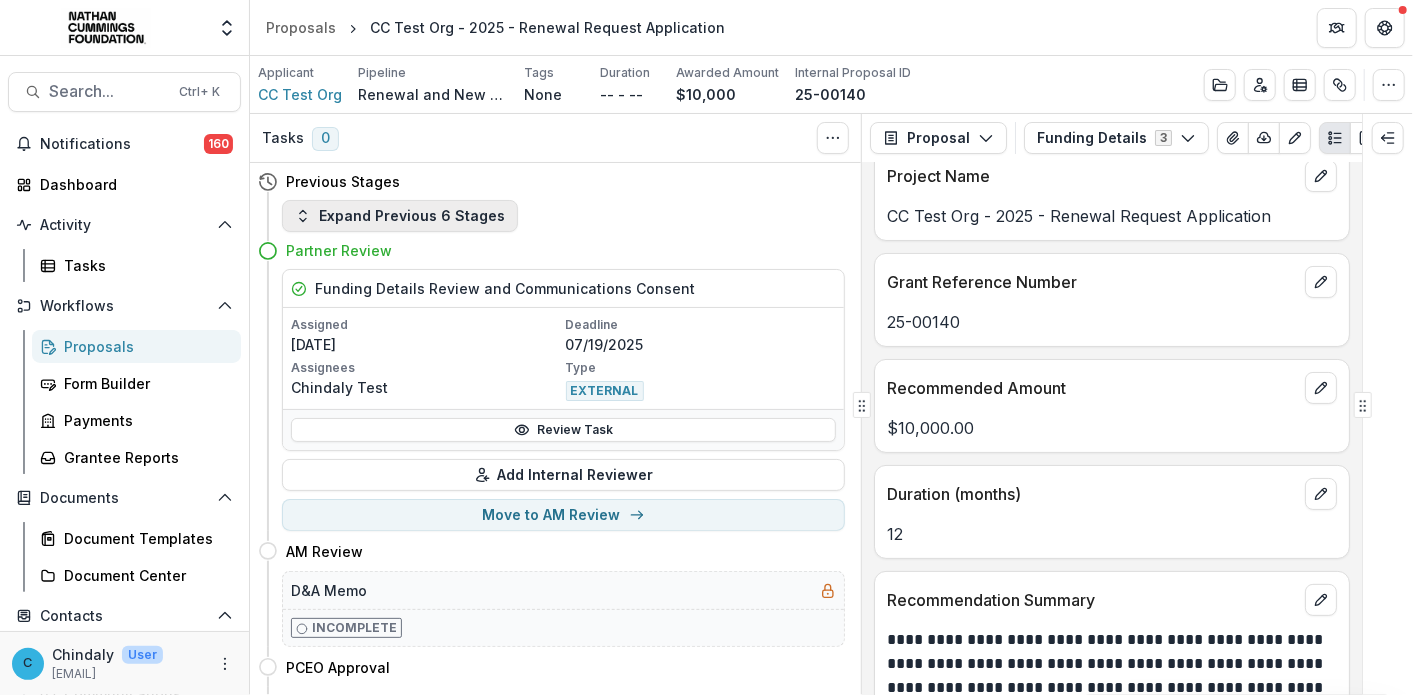 click on "Expand Previous 6 Stages" at bounding box center (400, 216) 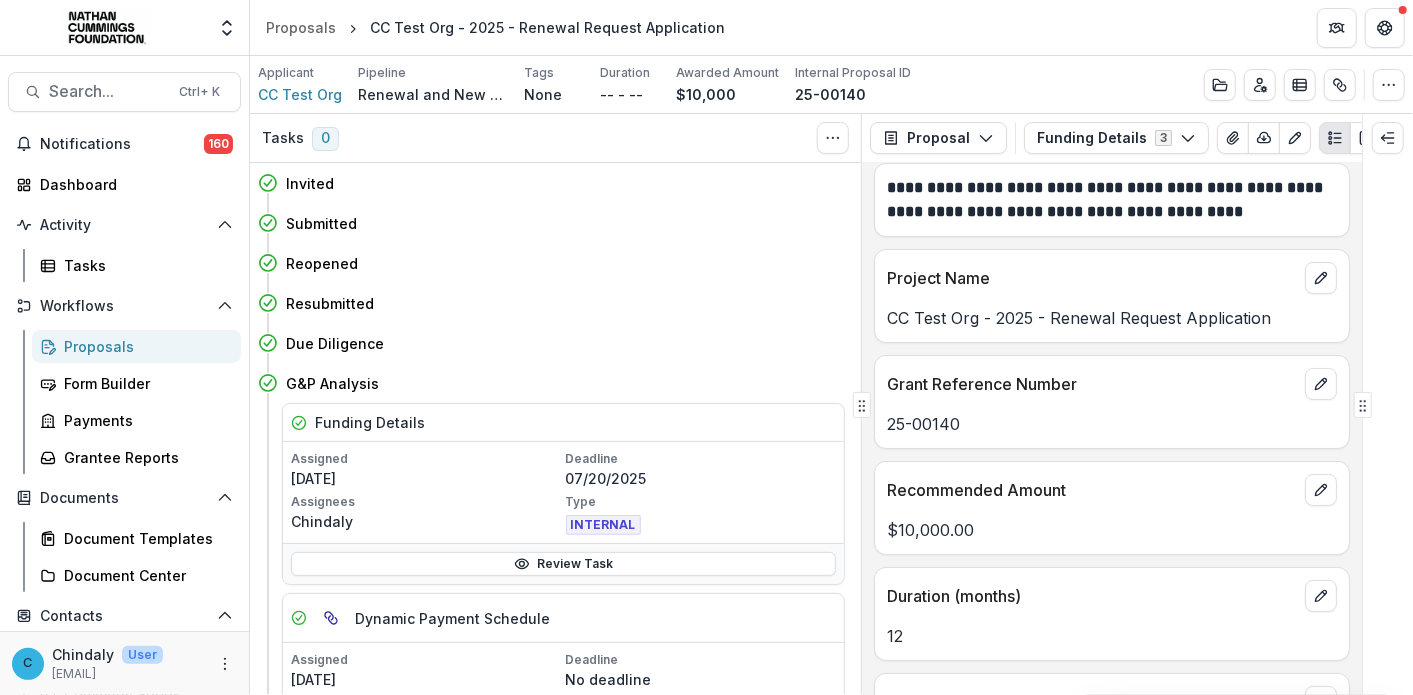 scroll, scrollTop: 0, scrollLeft: 0, axis: both 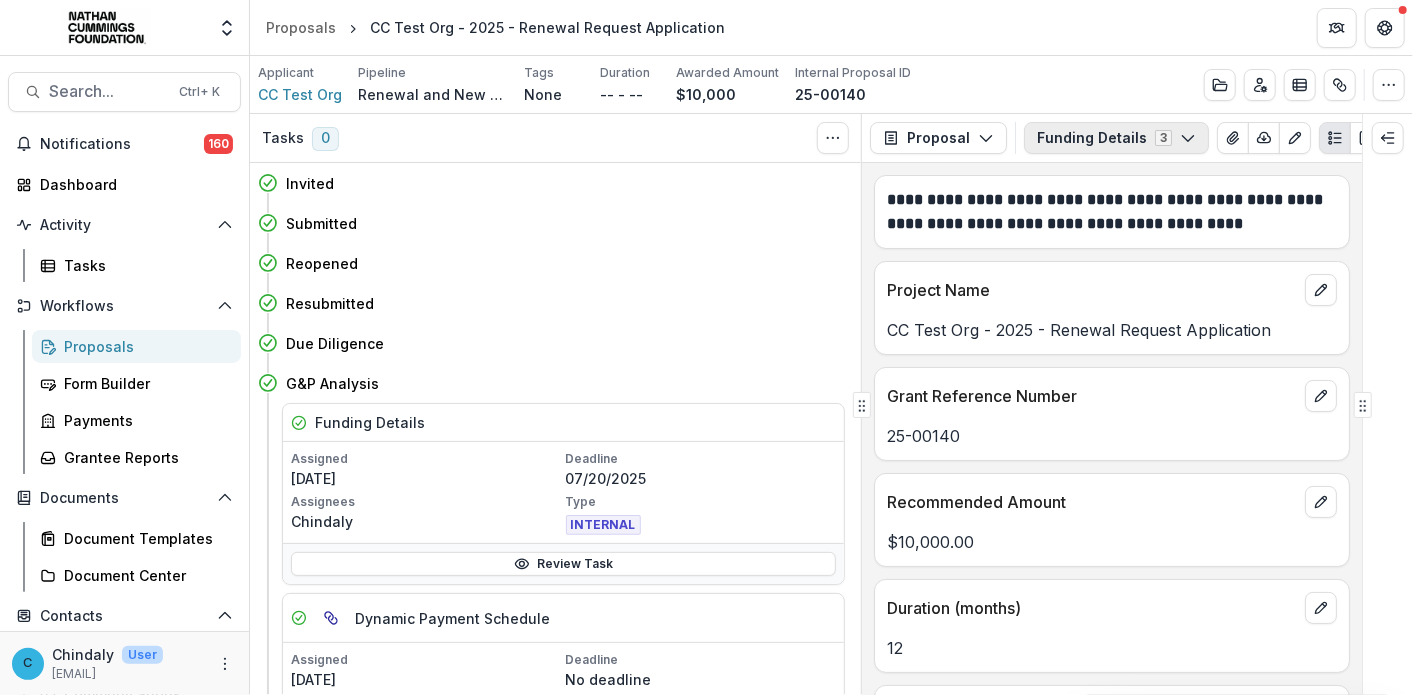 click on "Funding Details 3" at bounding box center [1116, 138] 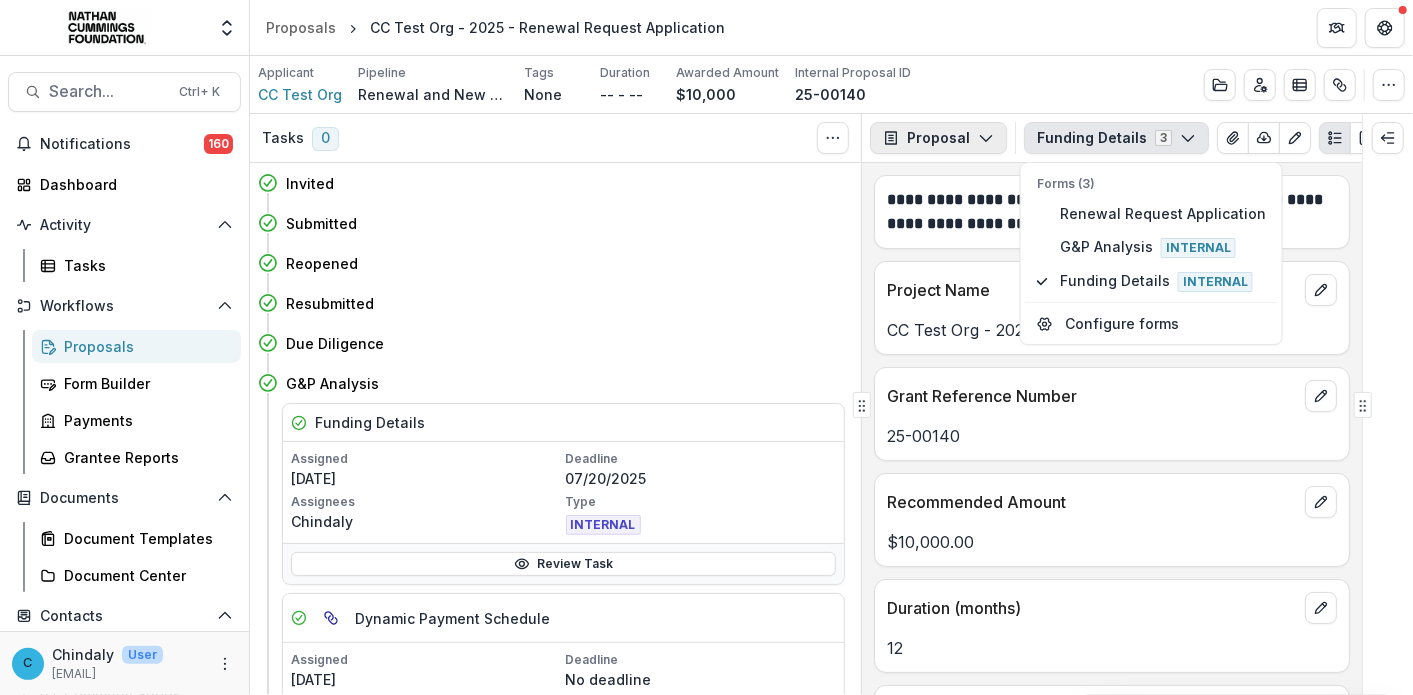 click on "Proposal" at bounding box center [938, 138] 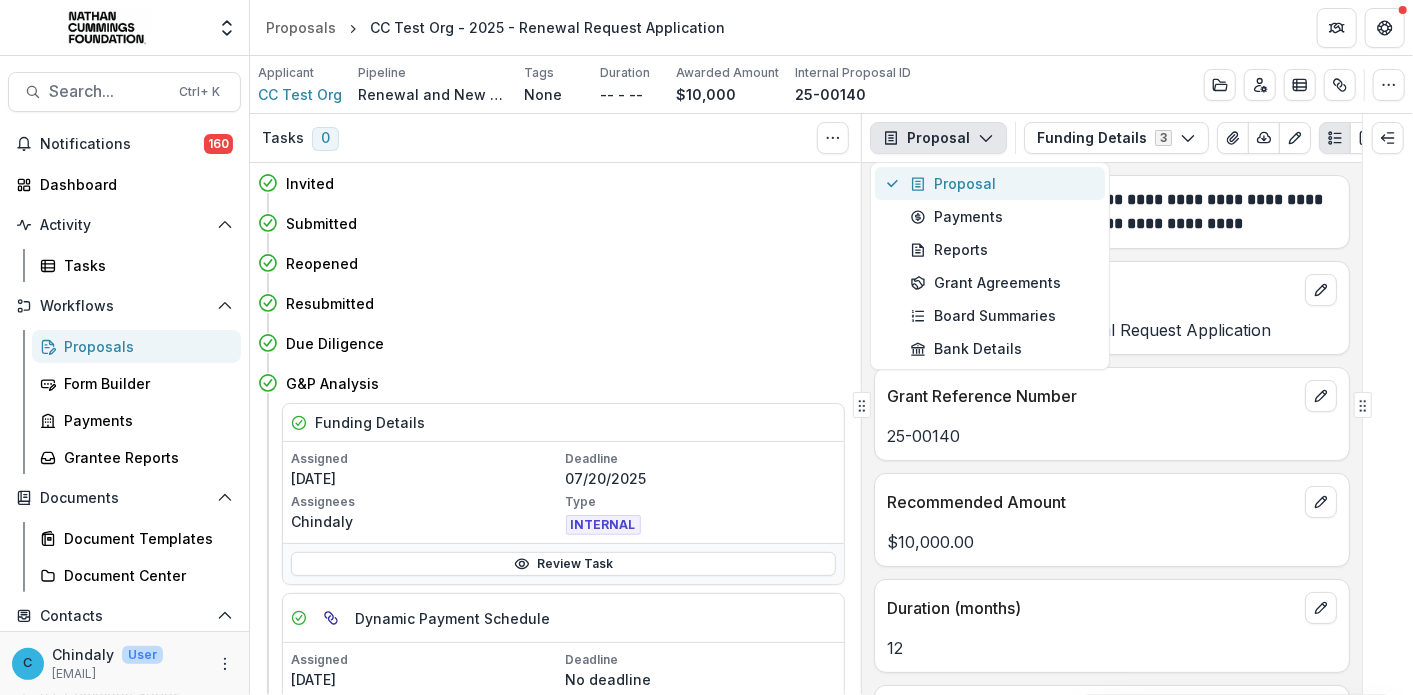 click on "Proposal" at bounding box center [990, 183] 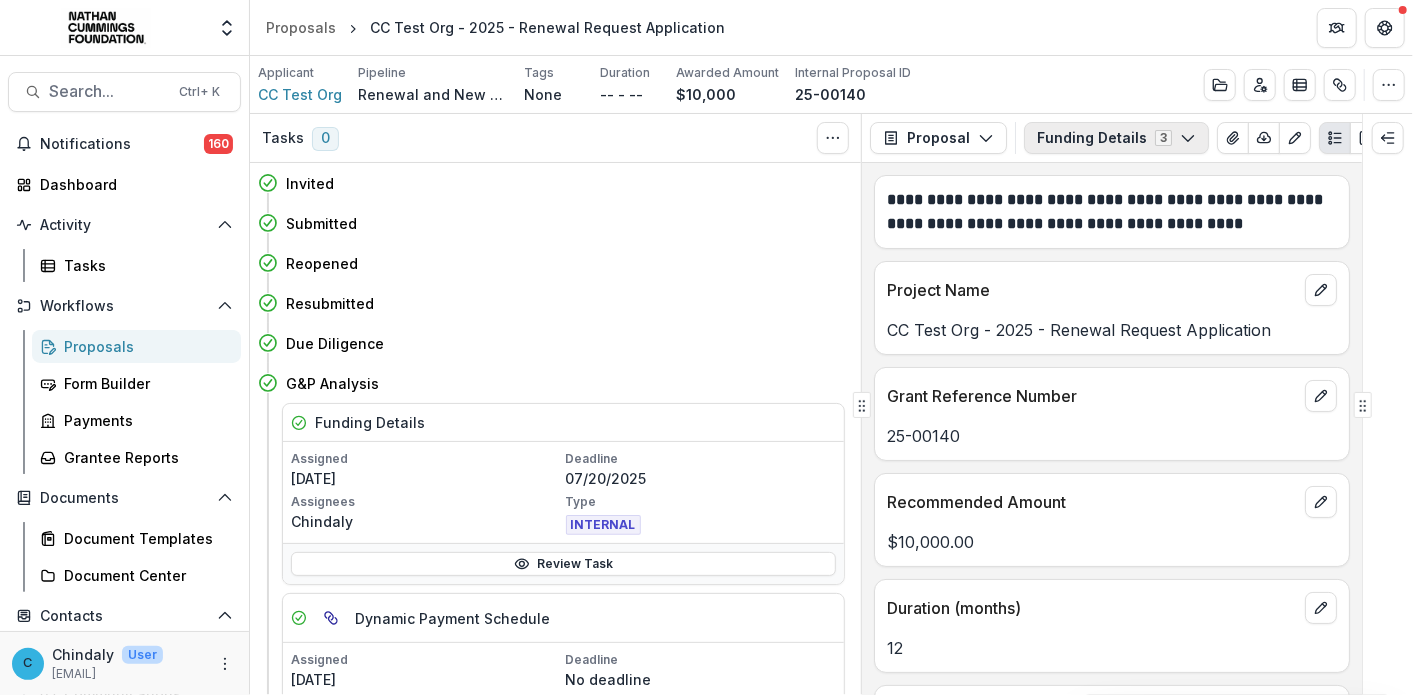 click on "Funding Details 3" at bounding box center [1116, 138] 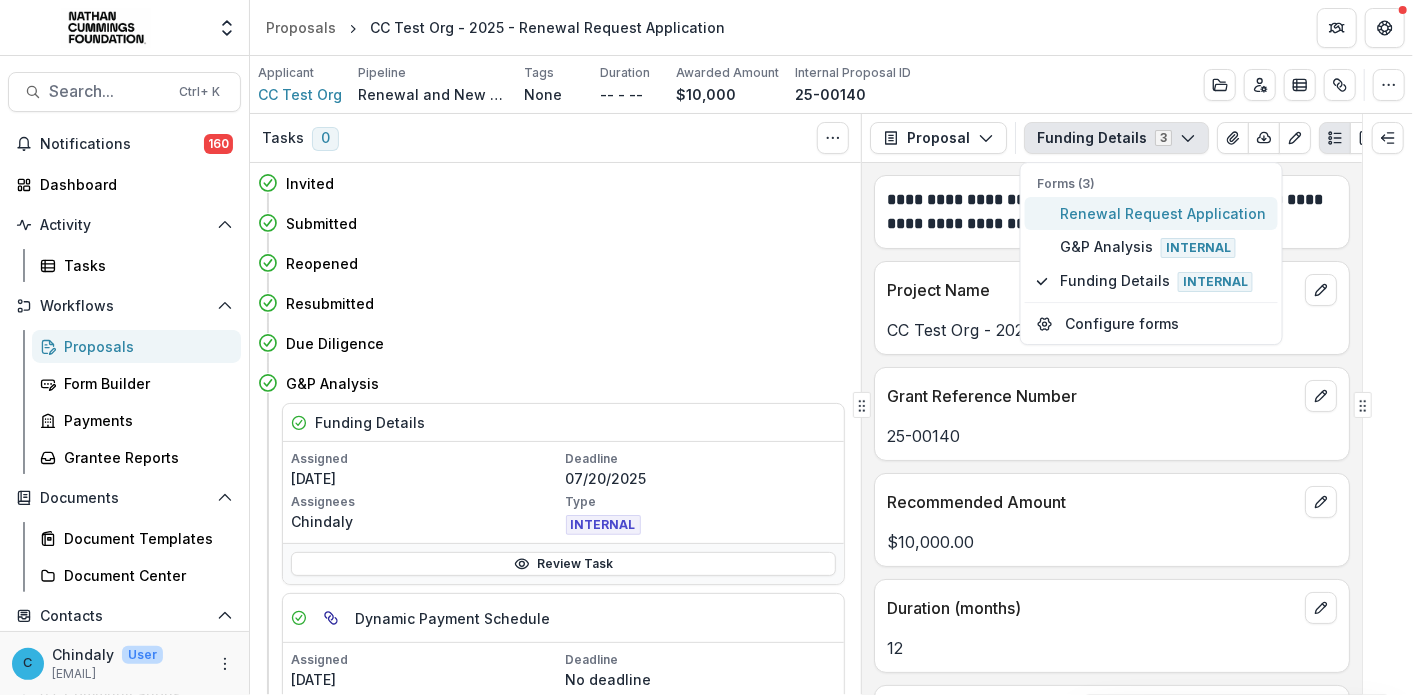click on "Renewal Request Application" at bounding box center [1163, 213] 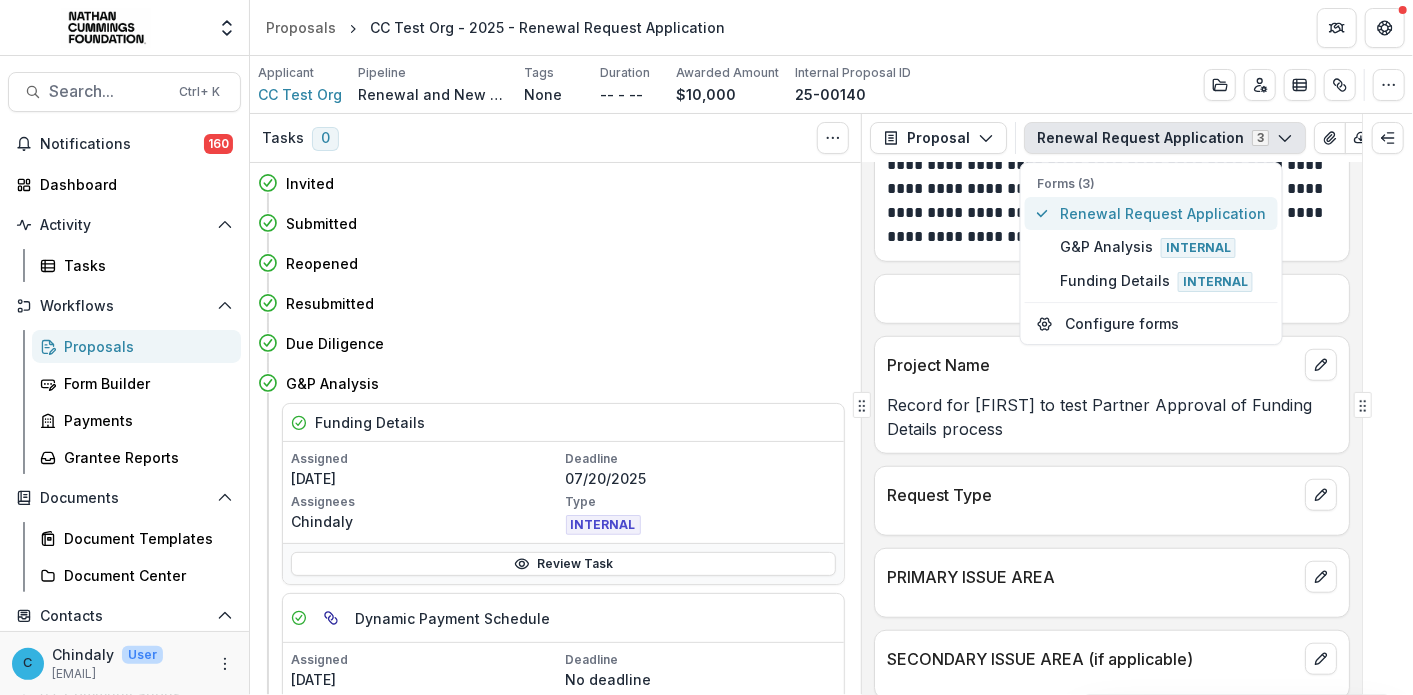 scroll, scrollTop: 778, scrollLeft: 0, axis: vertical 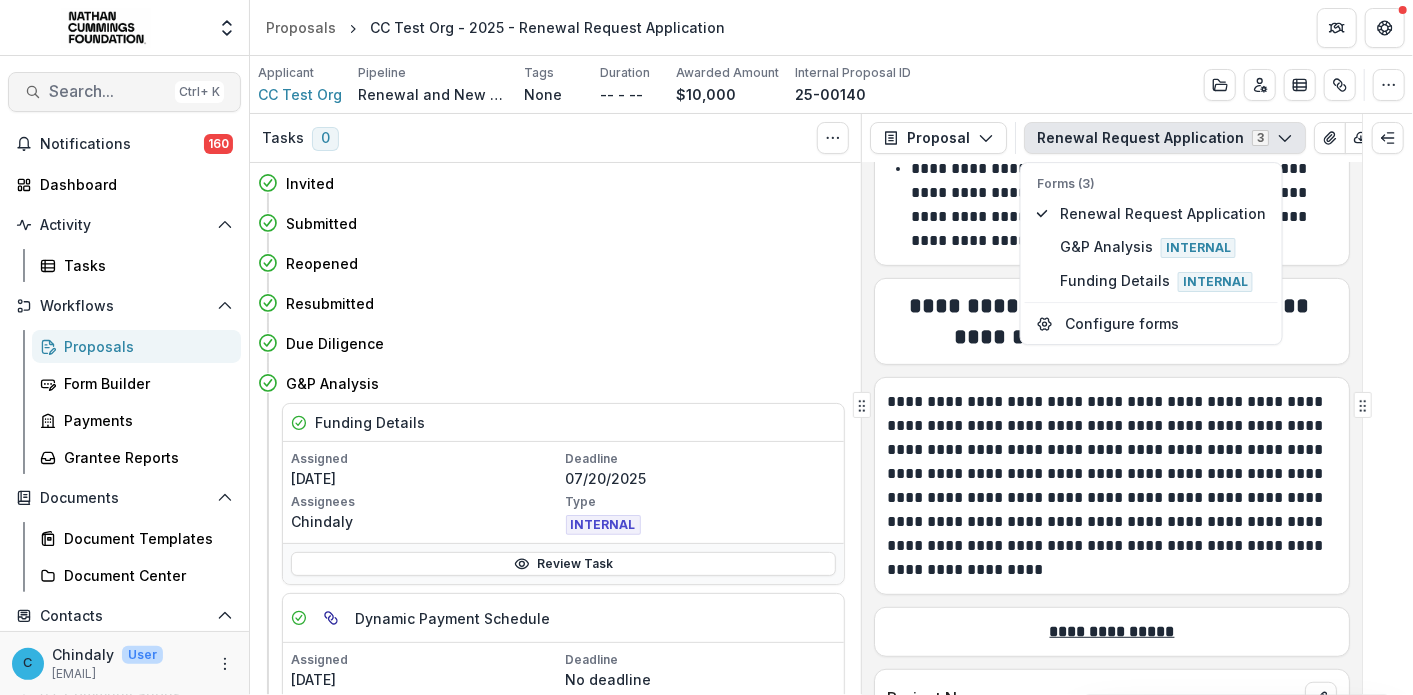 click on "Search..." at bounding box center (108, 91) 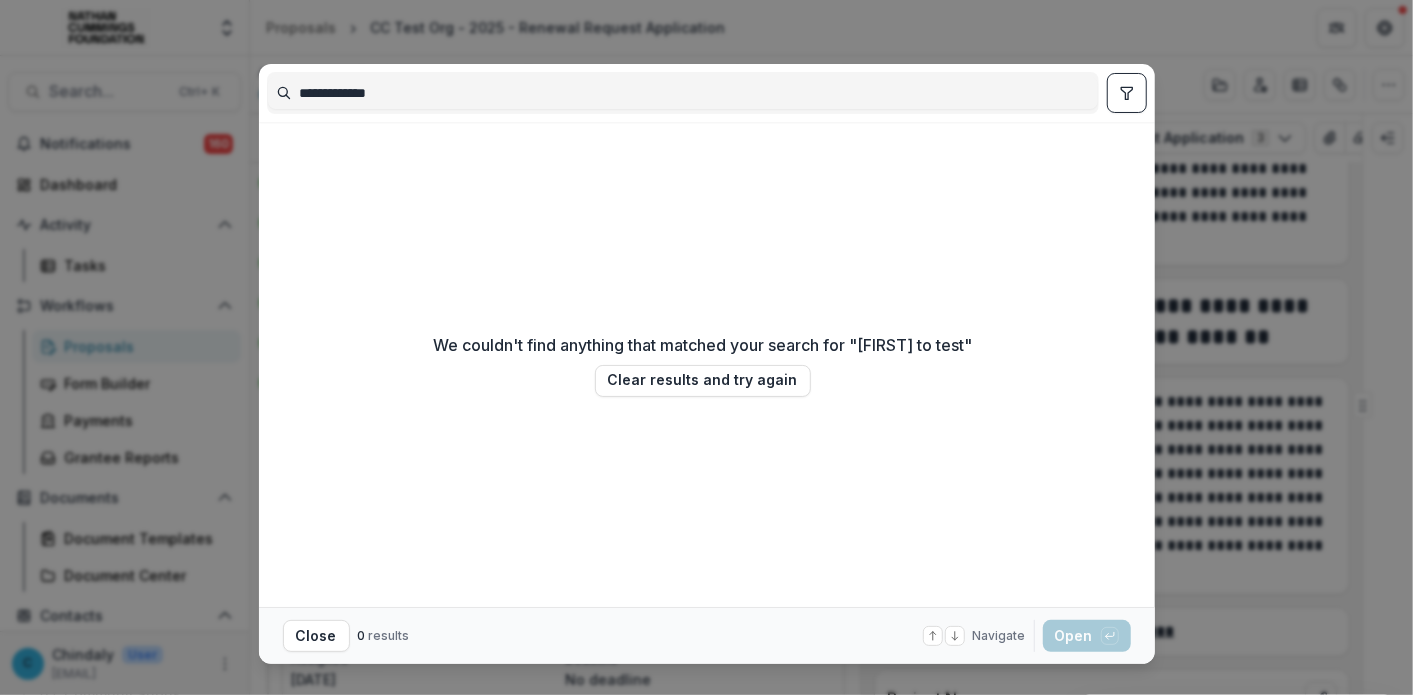 type on "**********" 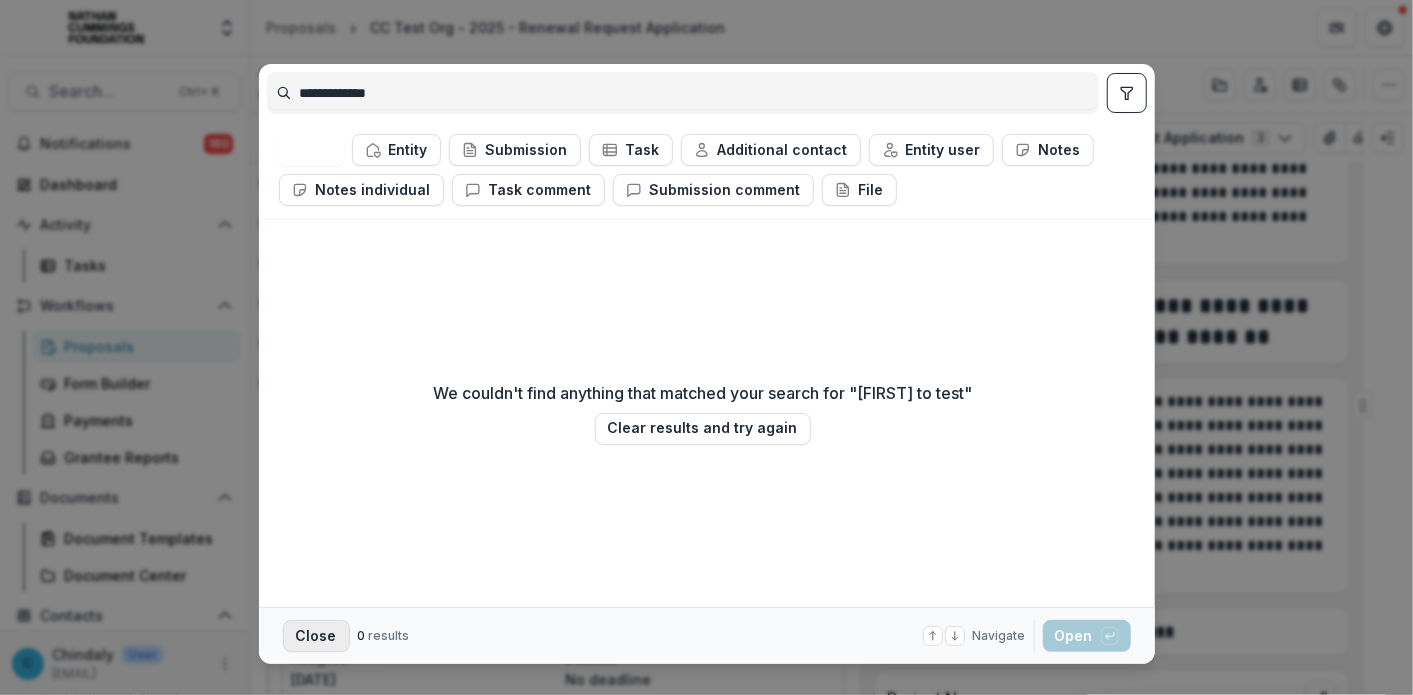click on "Close" at bounding box center [316, 636] 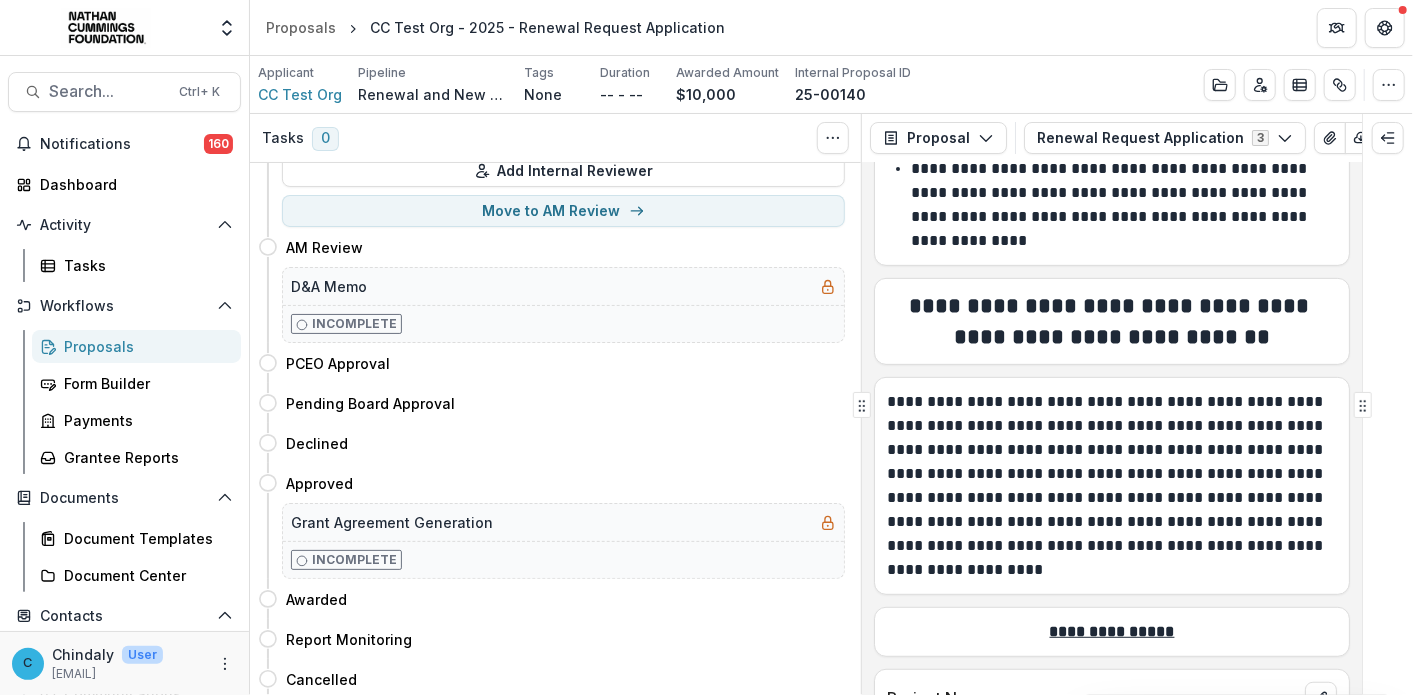 scroll, scrollTop: 1330, scrollLeft: 0, axis: vertical 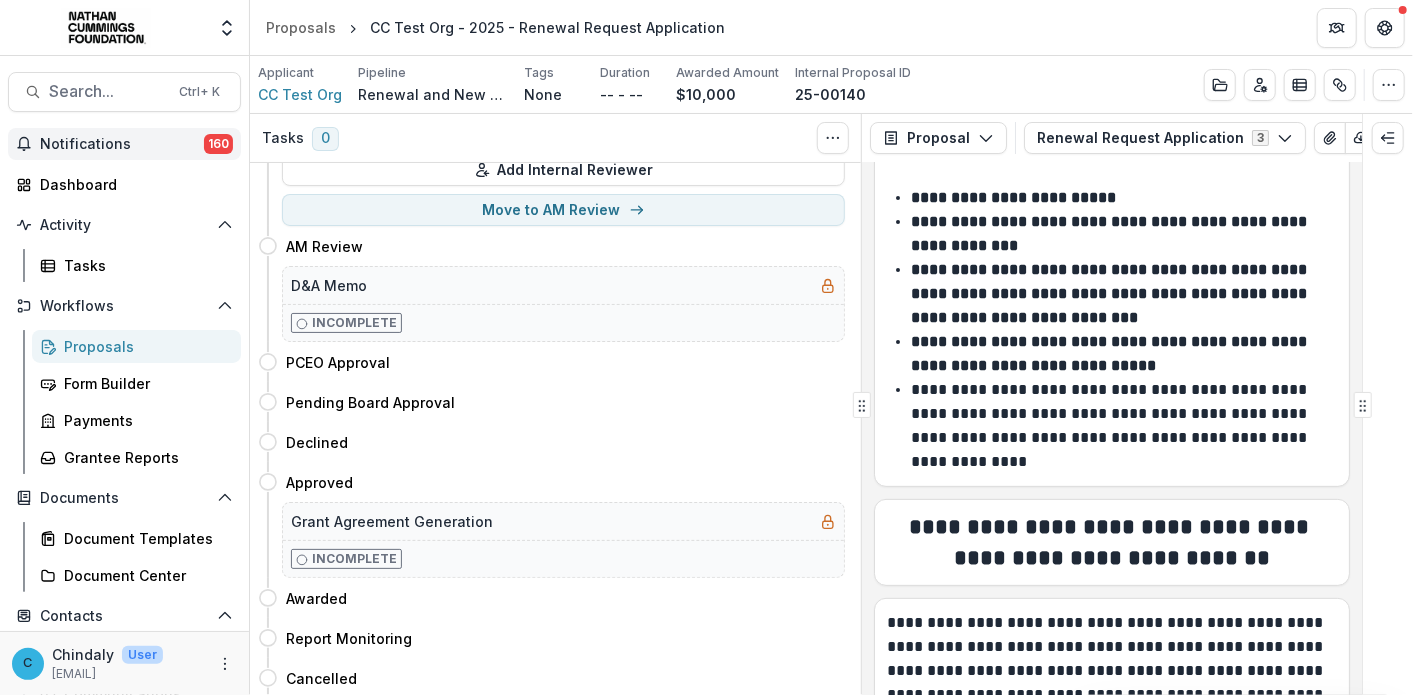 click on "Notifications 160" at bounding box center [124, 144] 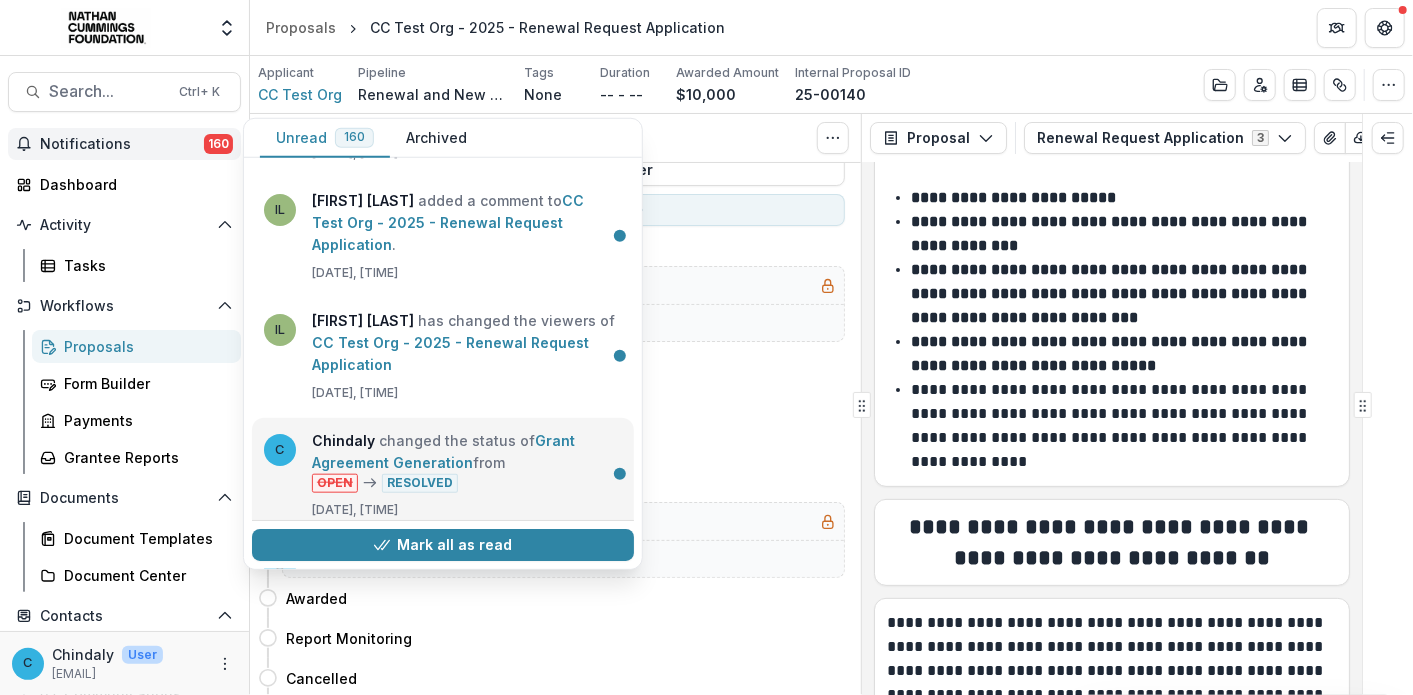 scroll, scrollTop: 109, scrollLeft: 0, axis: vertical 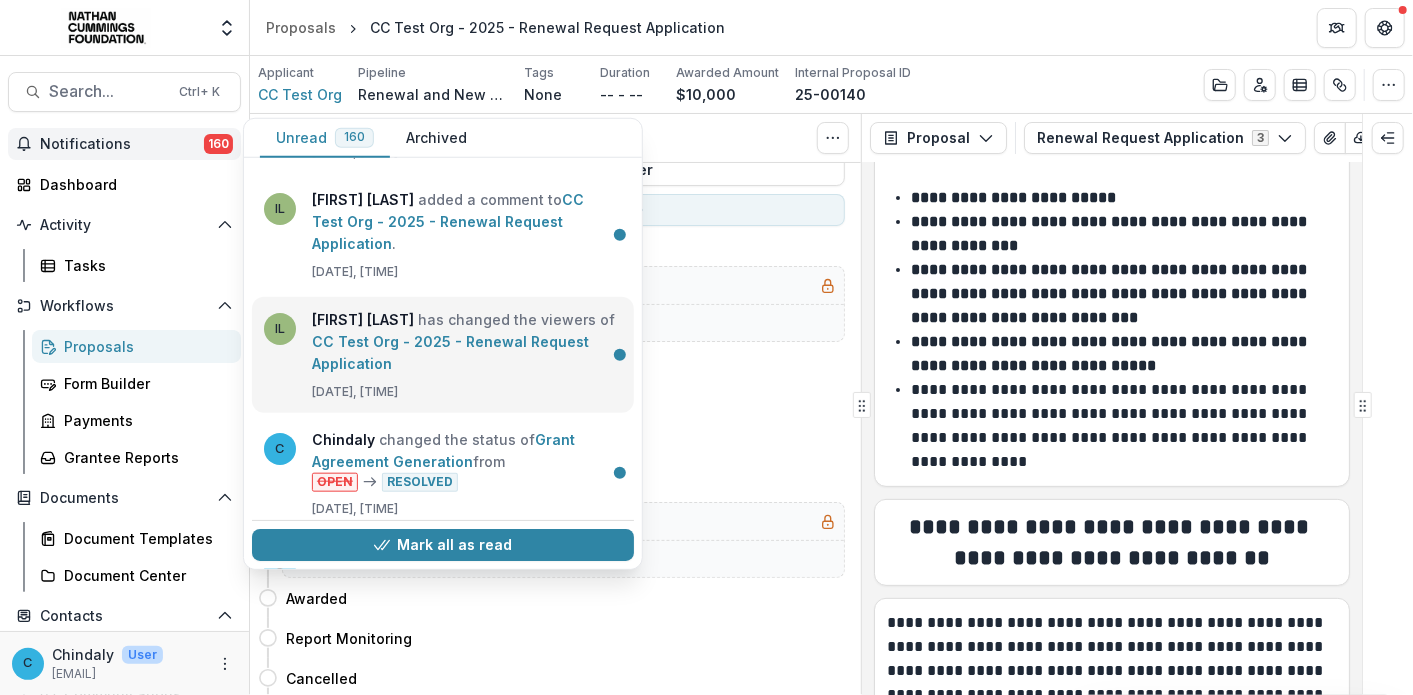 click on "CC Test Org - 2025 - Renewal Request Application" at bounding box center [450, 352] 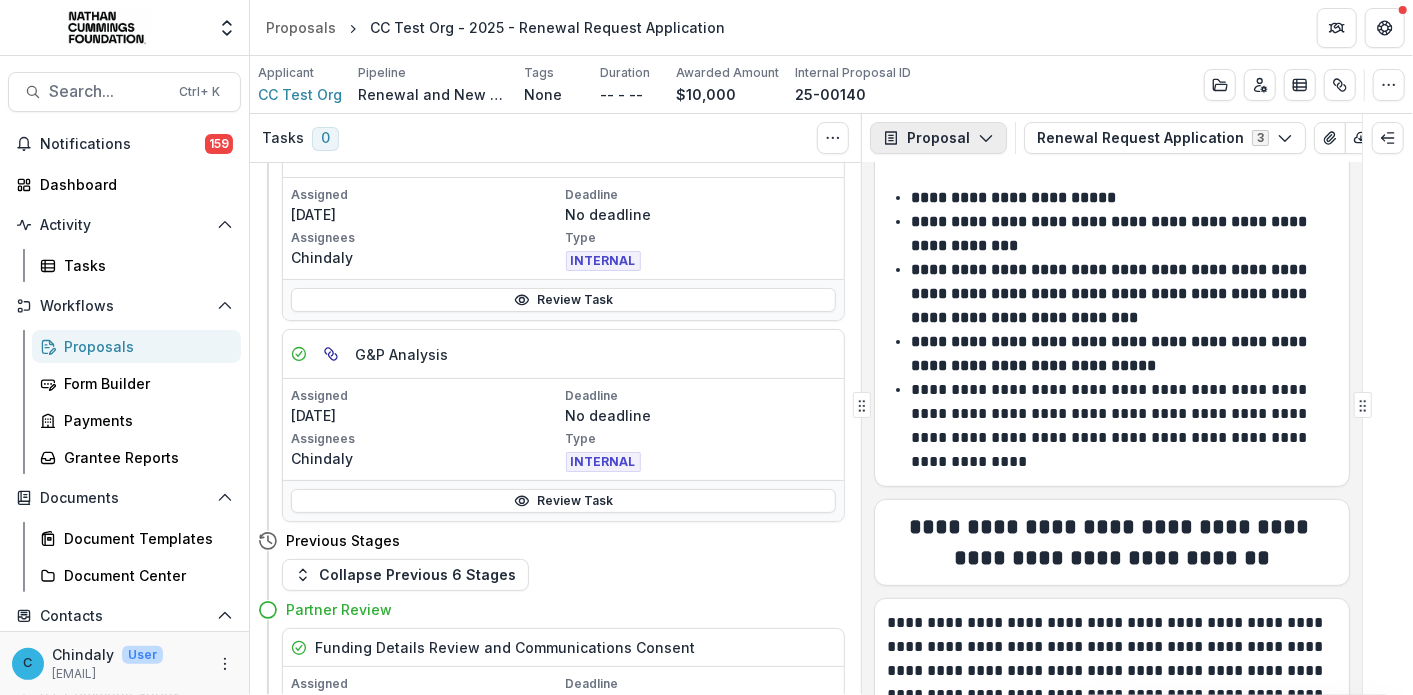 click on "Proposal" at bounding box center [938, 138] 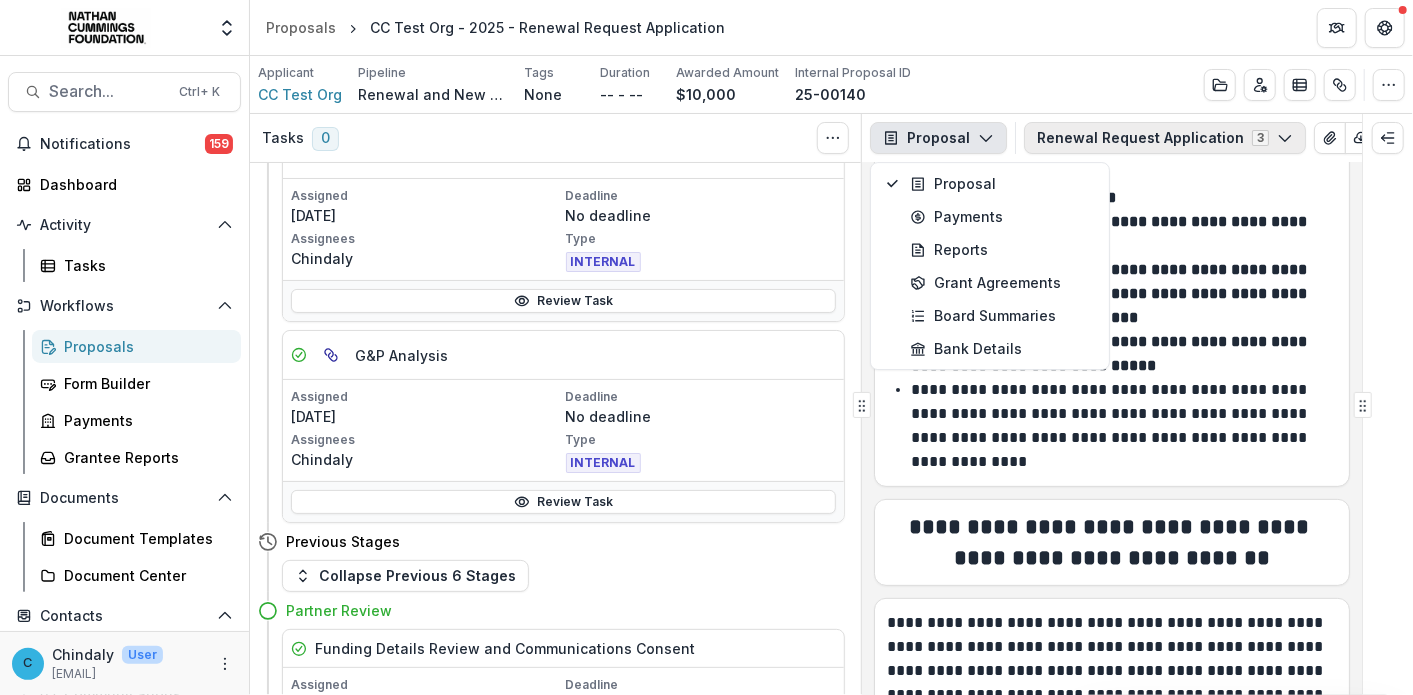click on "Renewal Request Application 3" at bounding box center [1165, 138] 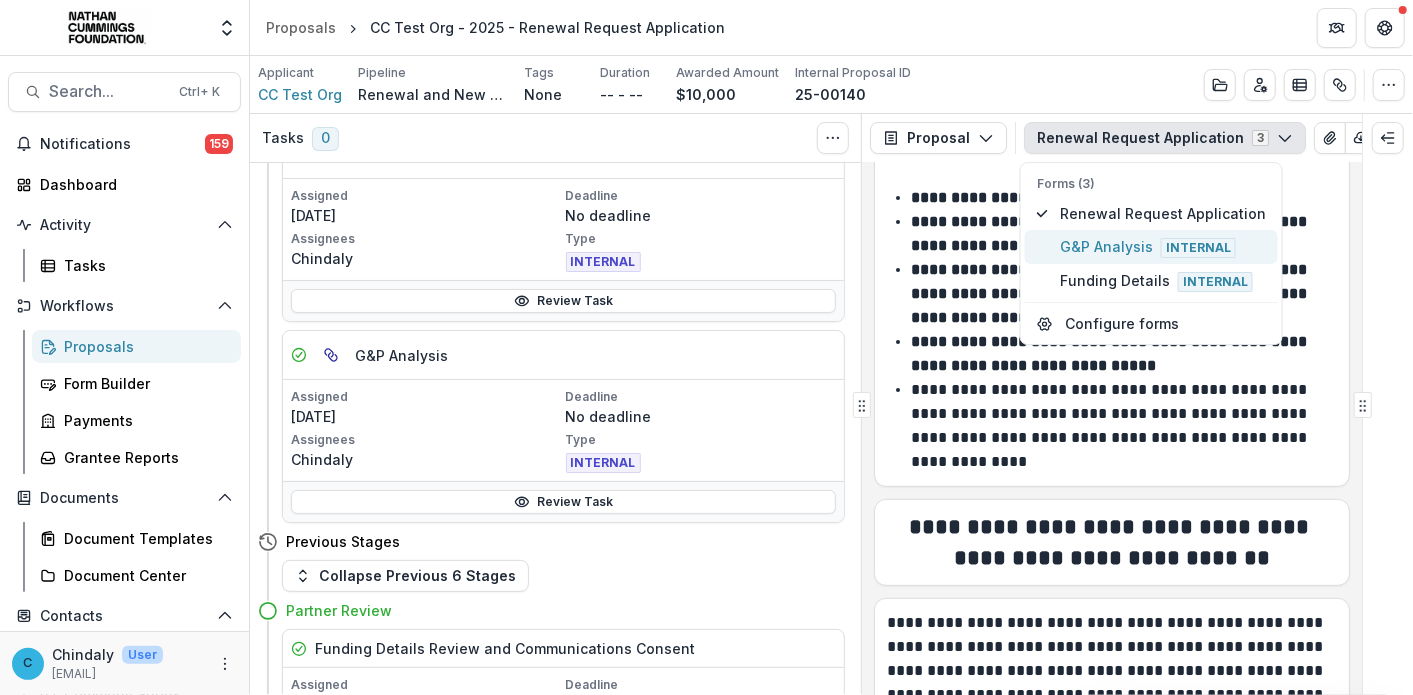 click on "G&P Analysis Internal" at bounding box center (1163, 247) 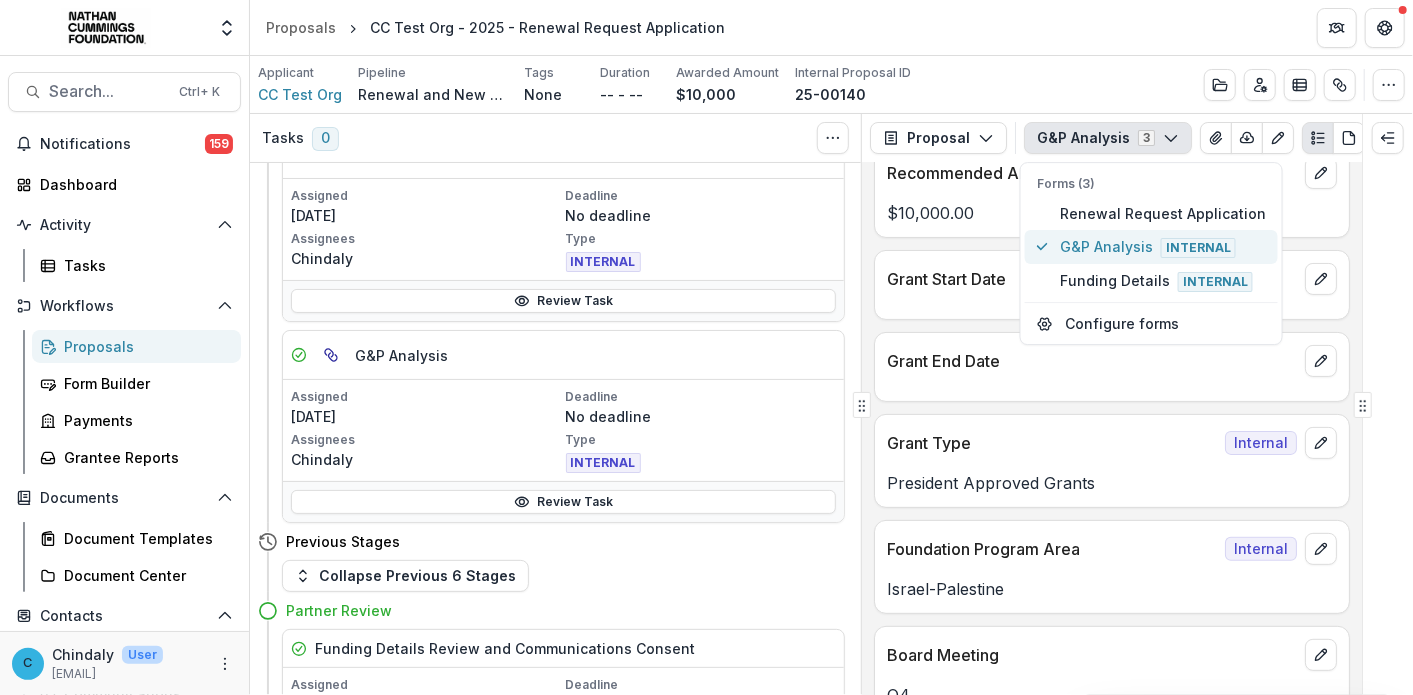 scroll, scrollTop: 276, scrollLeft: 0, axis: vertical 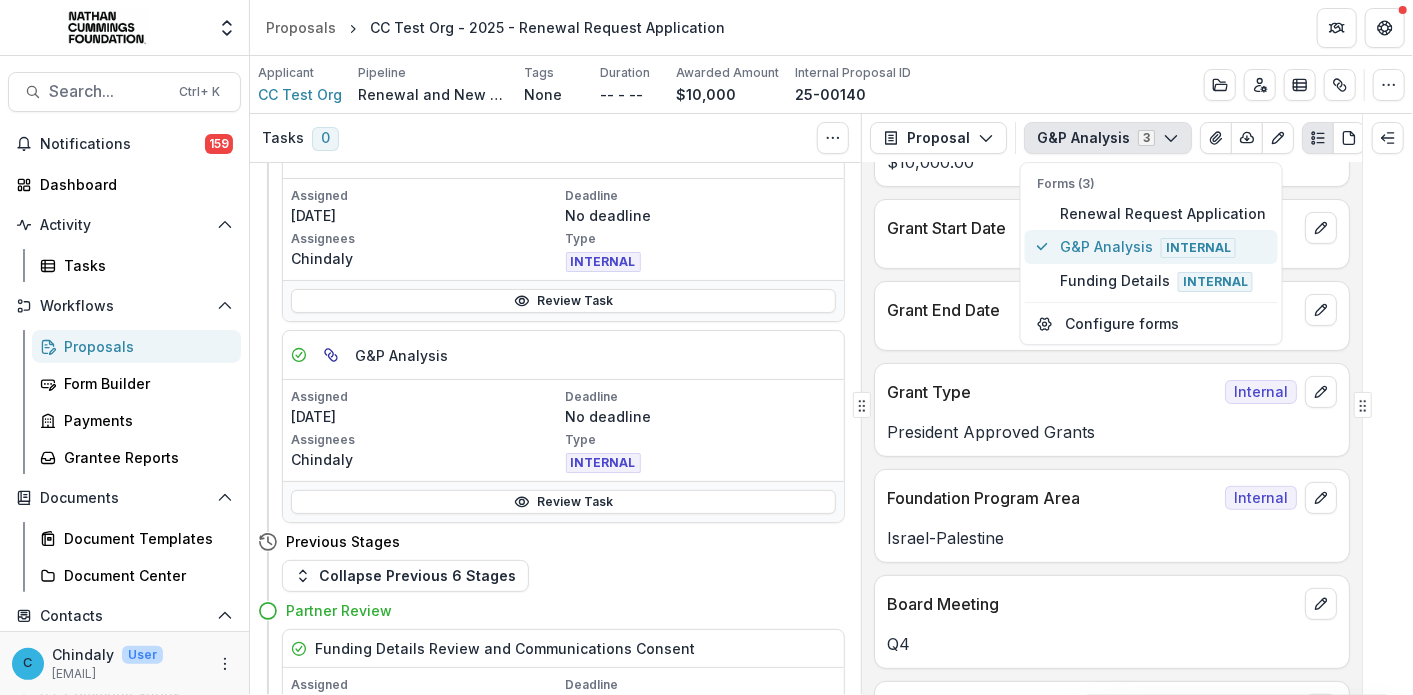 click on "G&P Analysis Internal" at bounding box center (1163, 247) 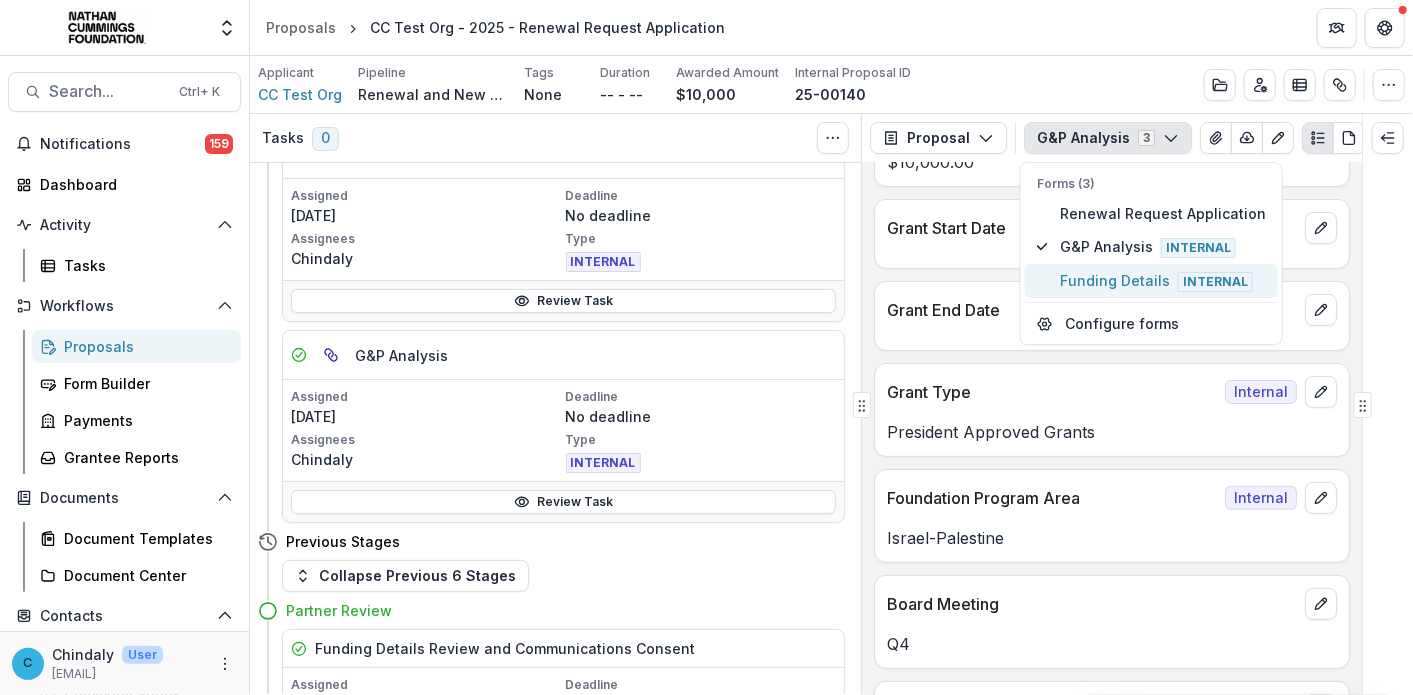 click on "Funding Details Internal" at bounding box center (1163, 281) 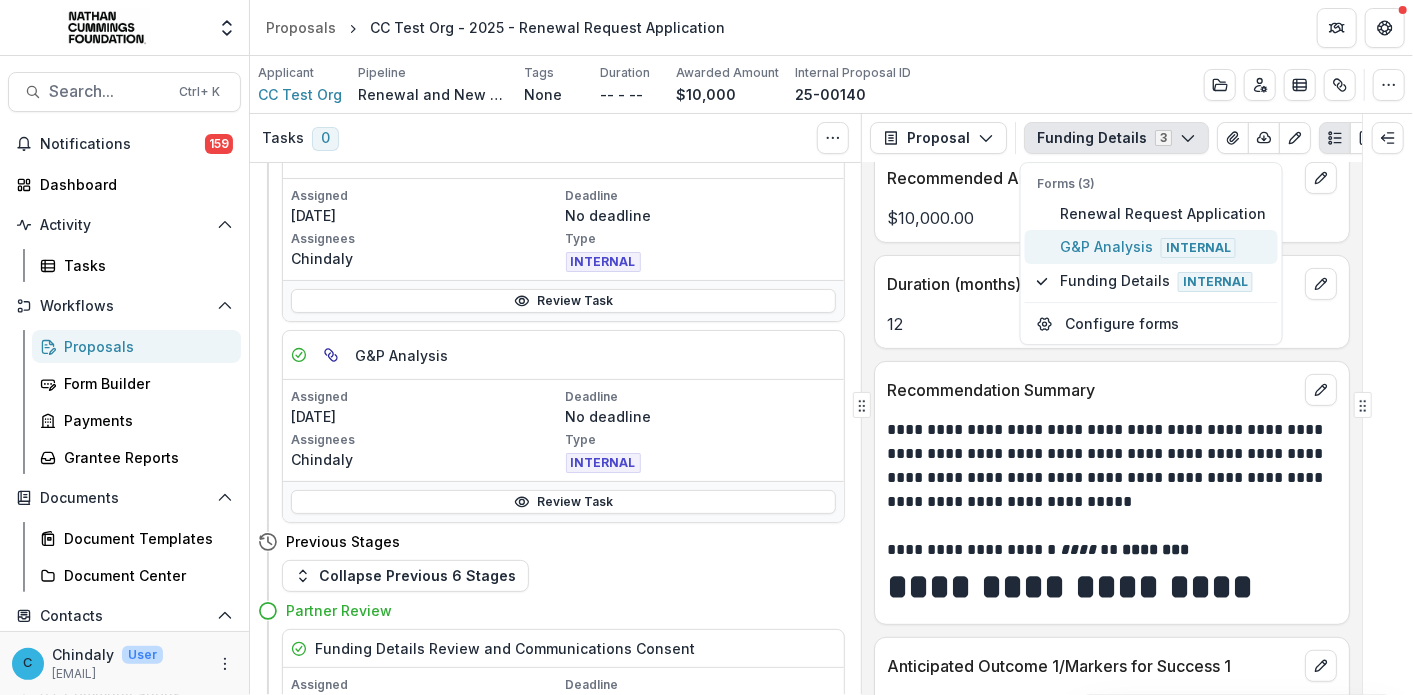 click on "G&P Analysis Internal" at bounding box center [1163, 247] 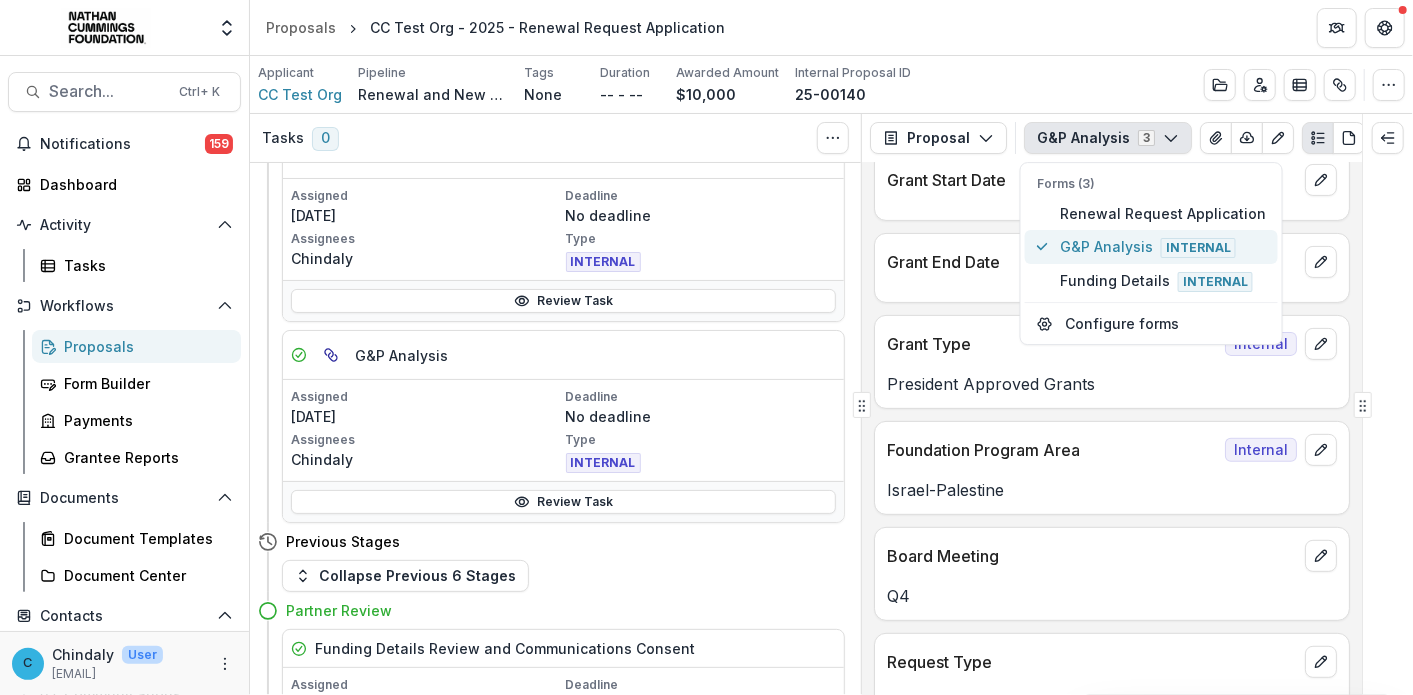 scroll, scrollTop: 374, scrollLeft: 0, axis: vertical 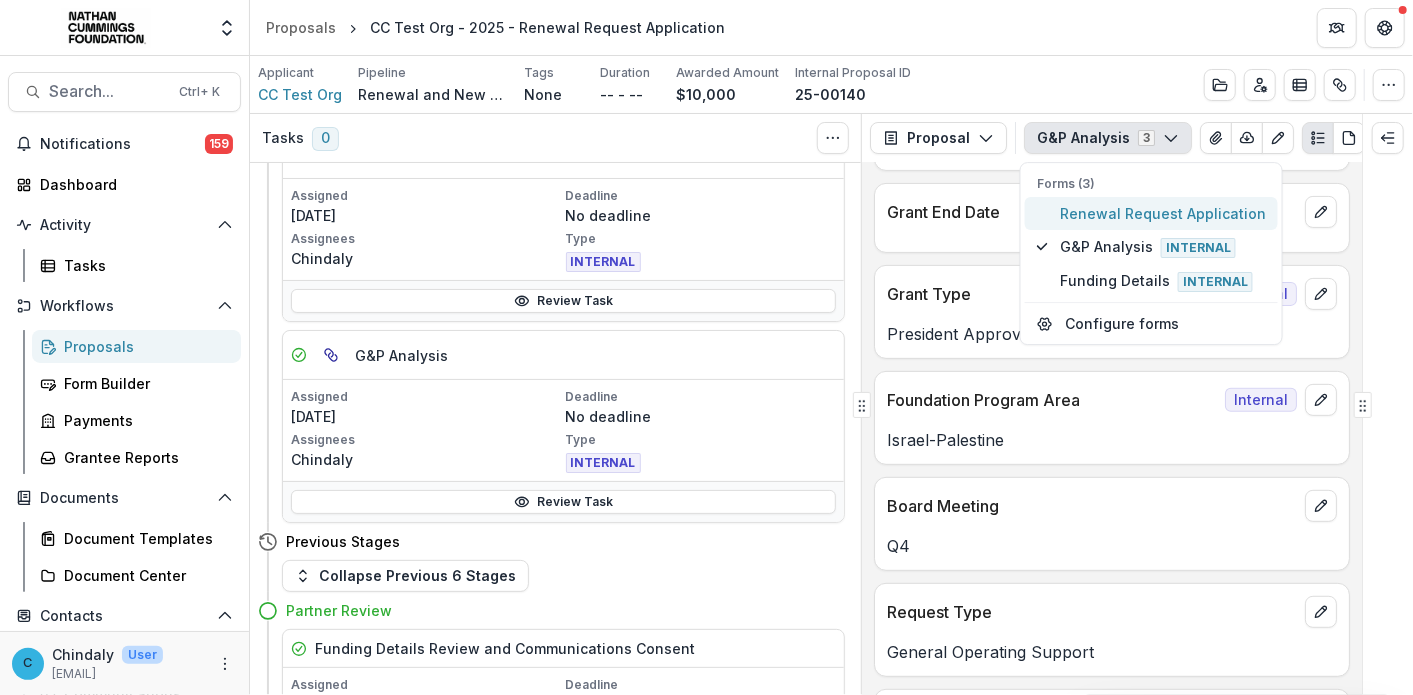 click on "Renewal Request Application" at bounding box center [1163, 213] 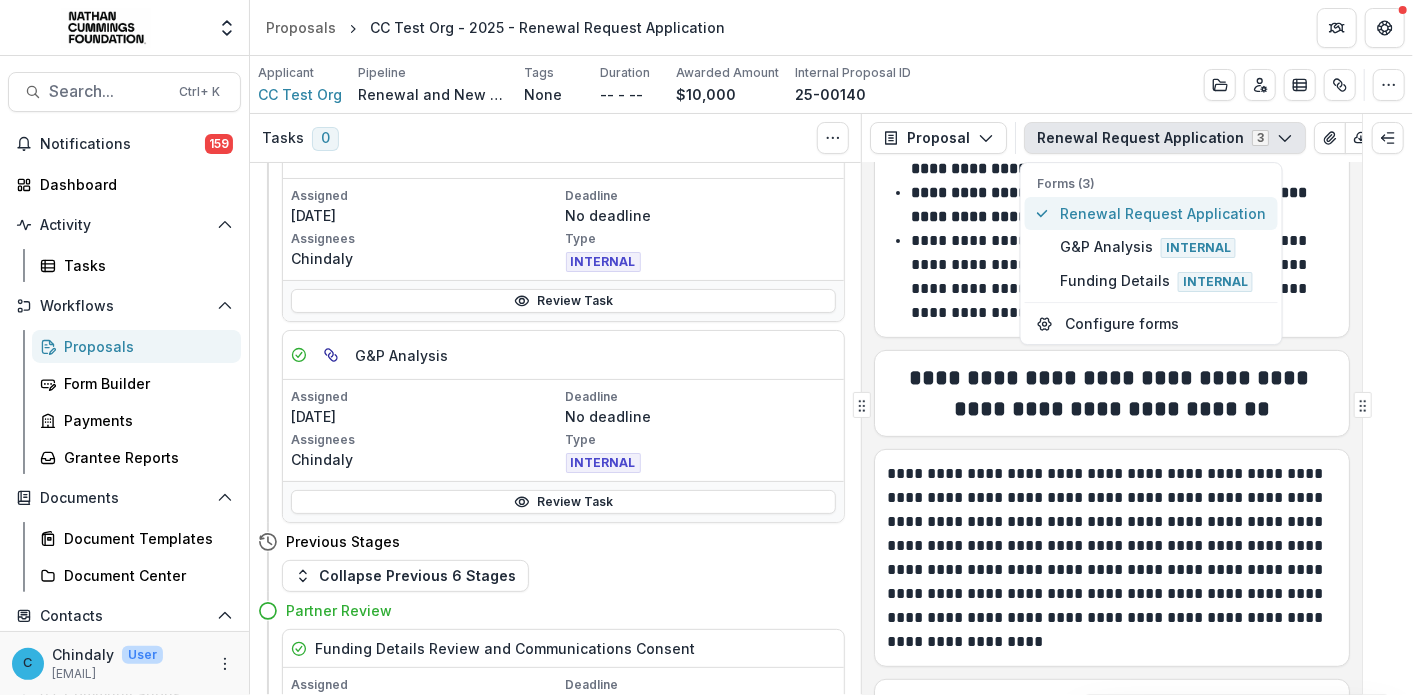 scroll, scrollTop: 1042, scrollLeft: 0, axis: vertical 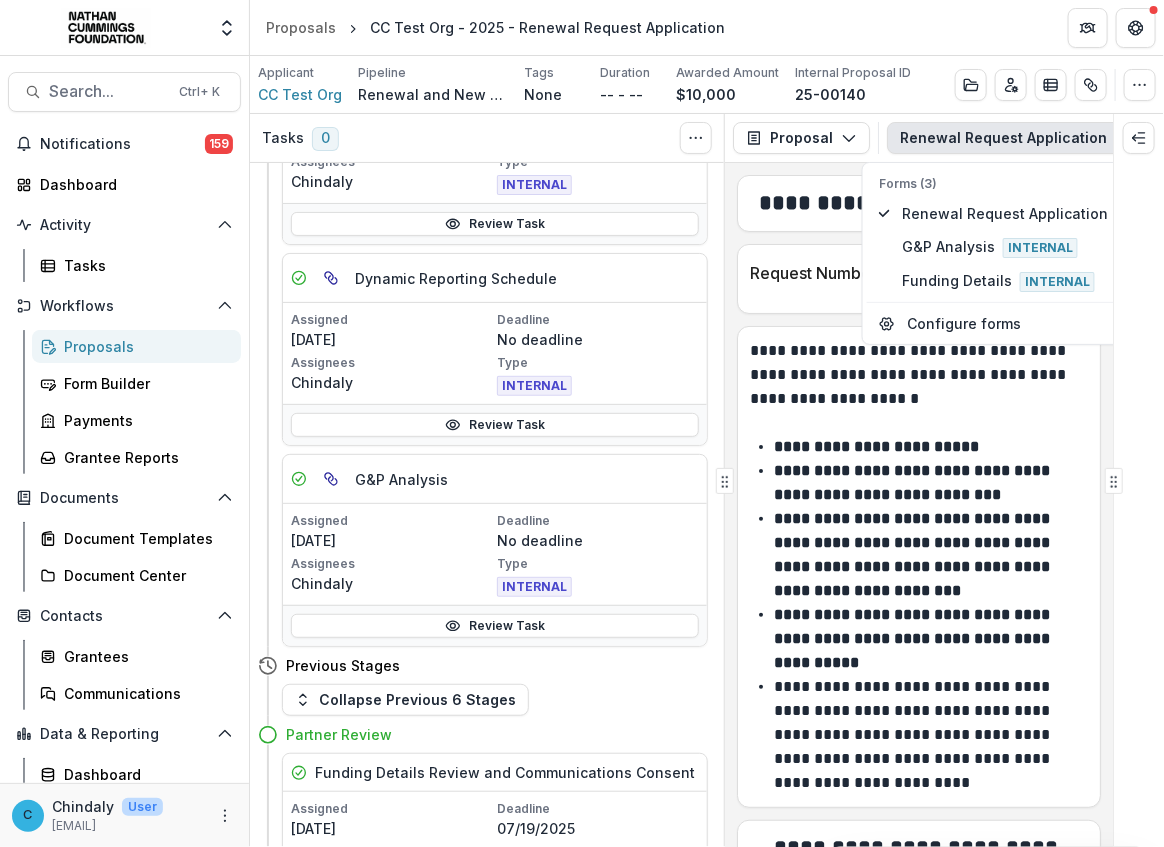 click on "Proposals CC Test Org - 2025 - Renewal Request Application" at bounding box center (707, 27) 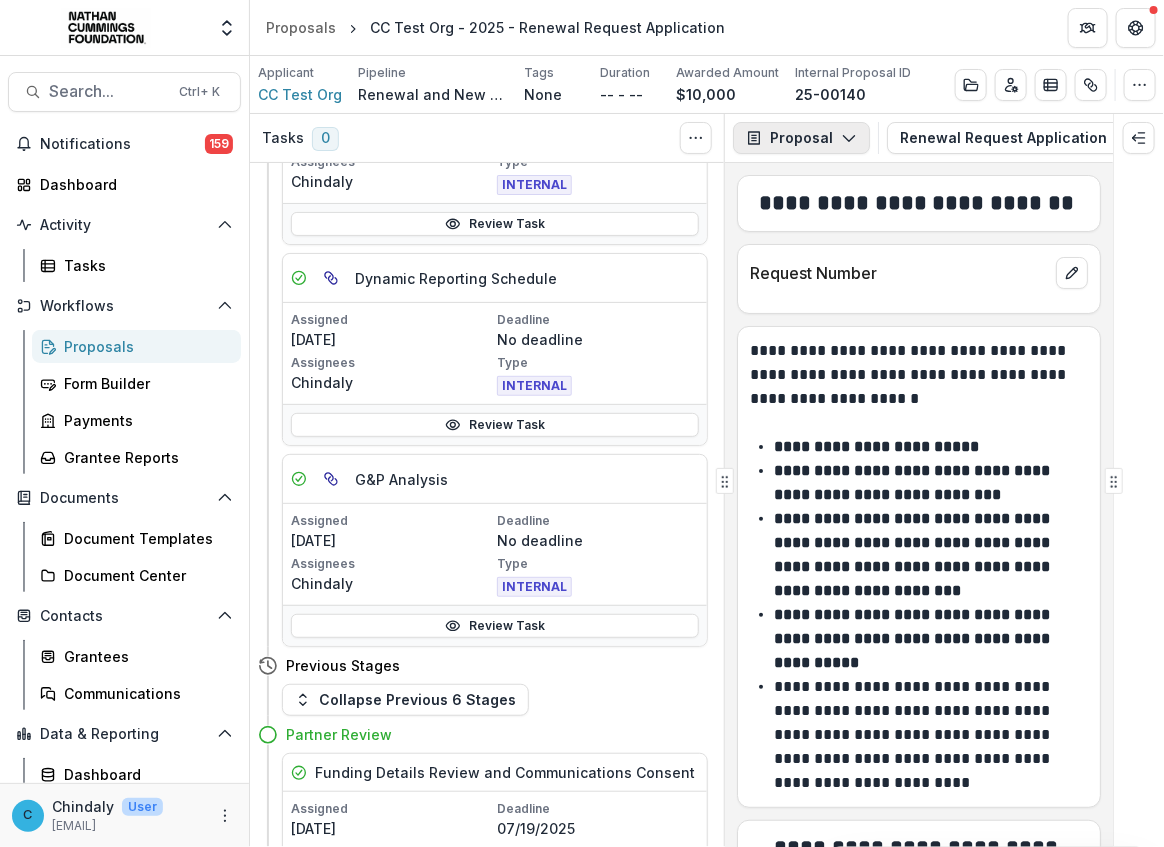 click on "Proposal" at bounding box center [801, 138] 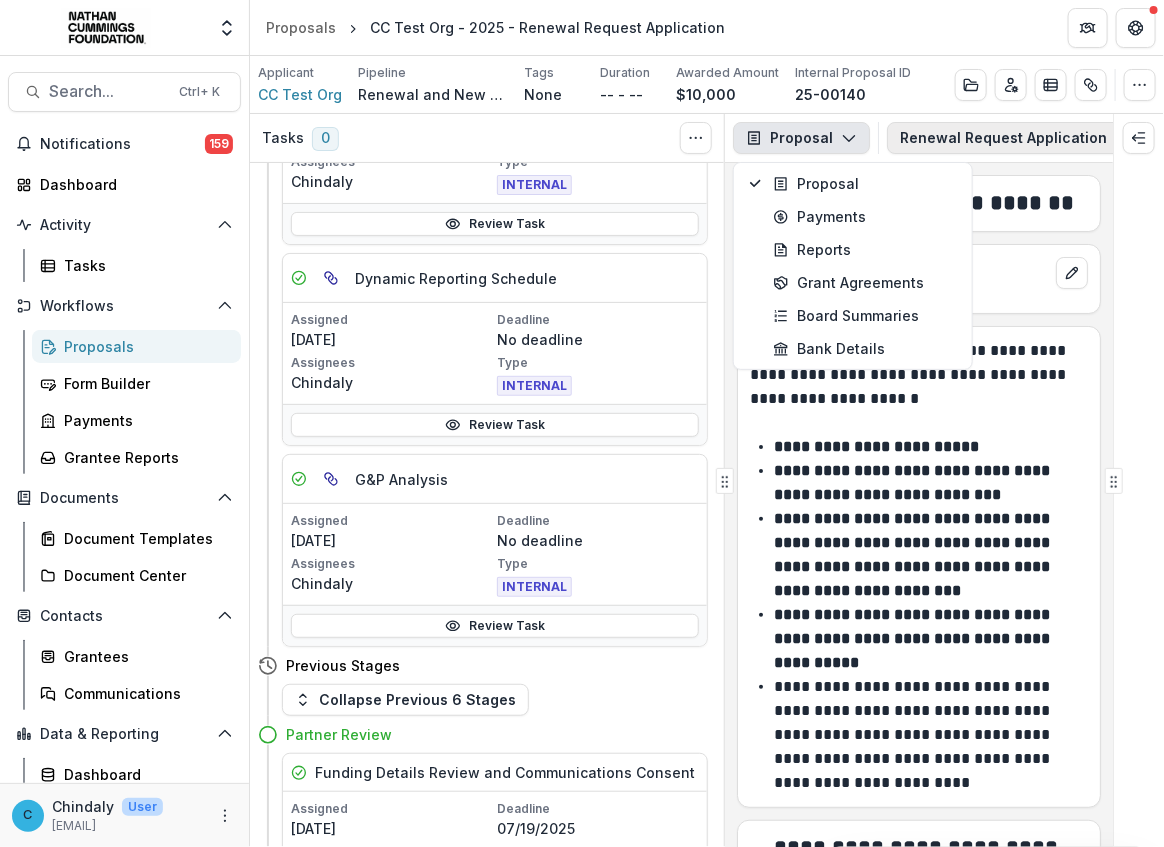 click on "Renewal Request Application 3" at bounding box center [1028, 138] 